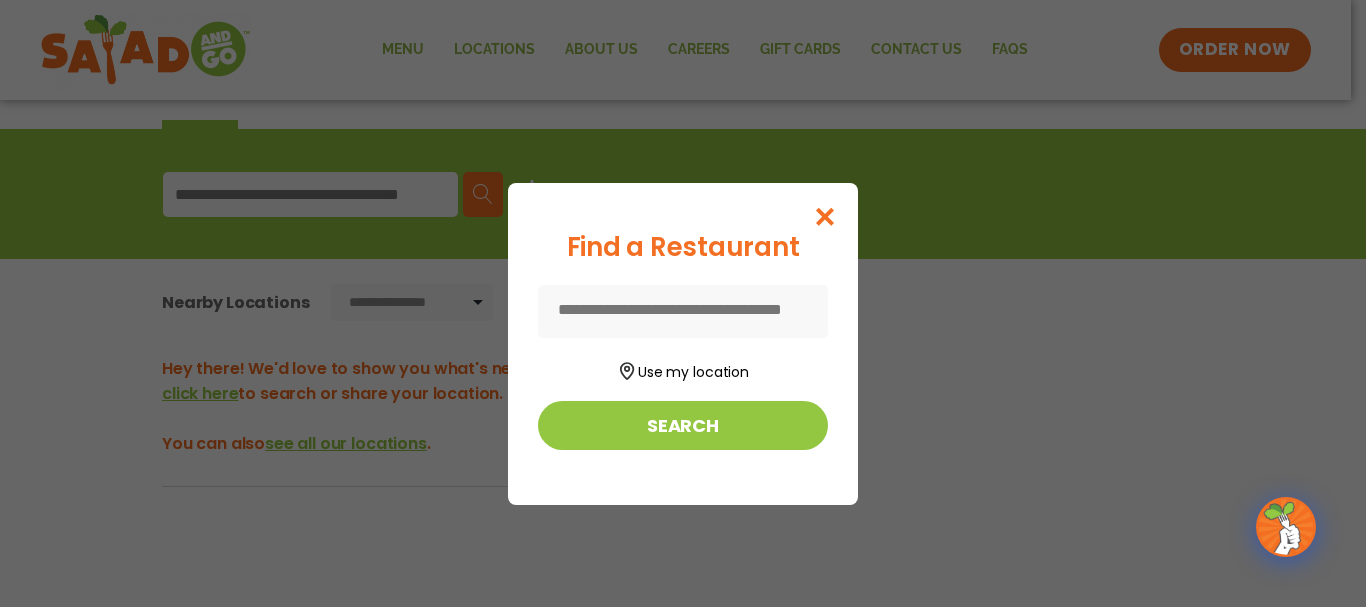 click on "Find a Restaurant        Use my location       Search" at bounding box center (683, 303) 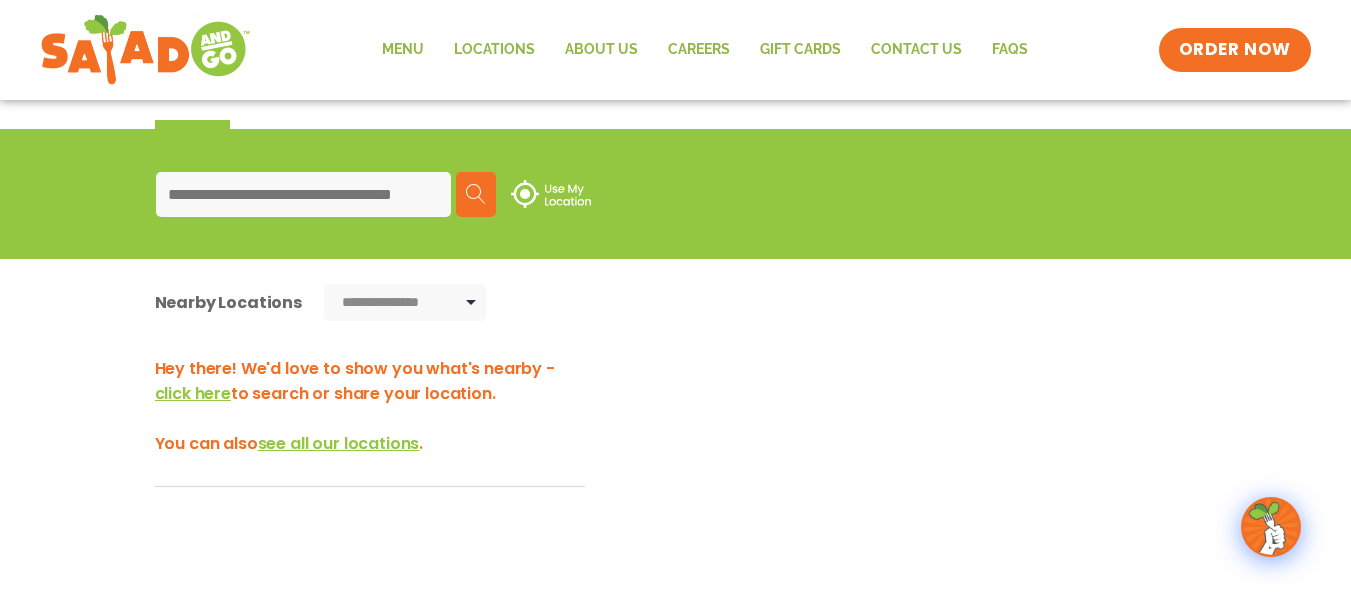 scroll, scrollTop: 202, scrollLeft: 0, axis: vertical 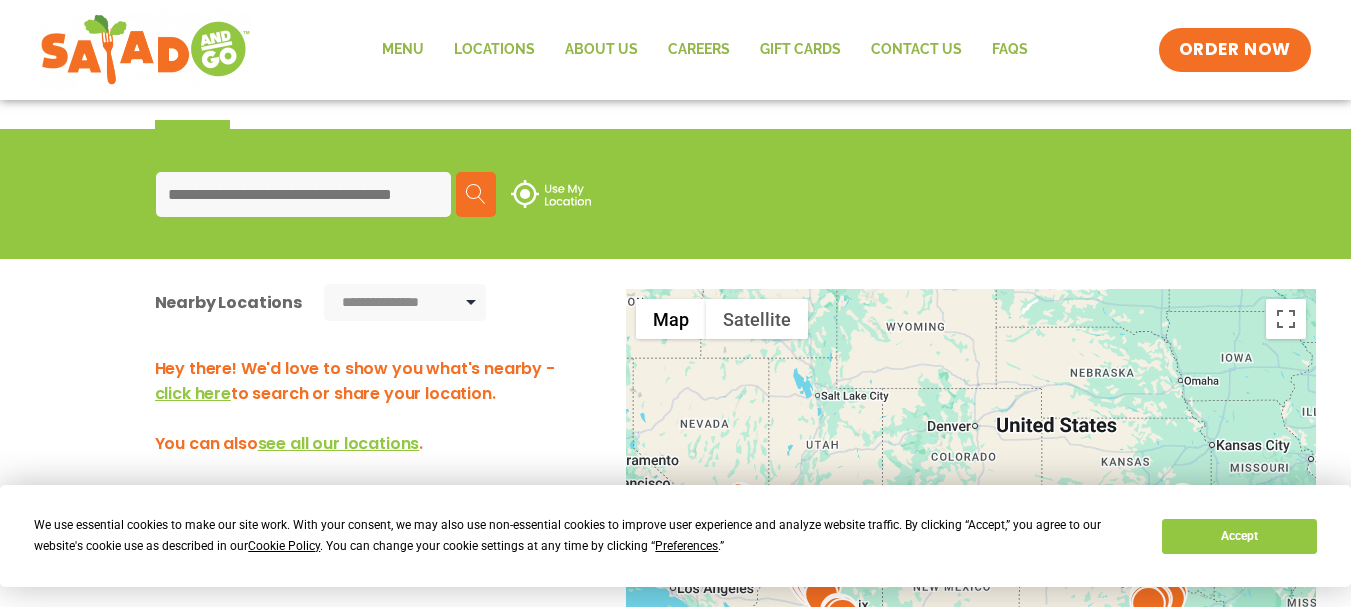 click at bounding box center [303, 194] 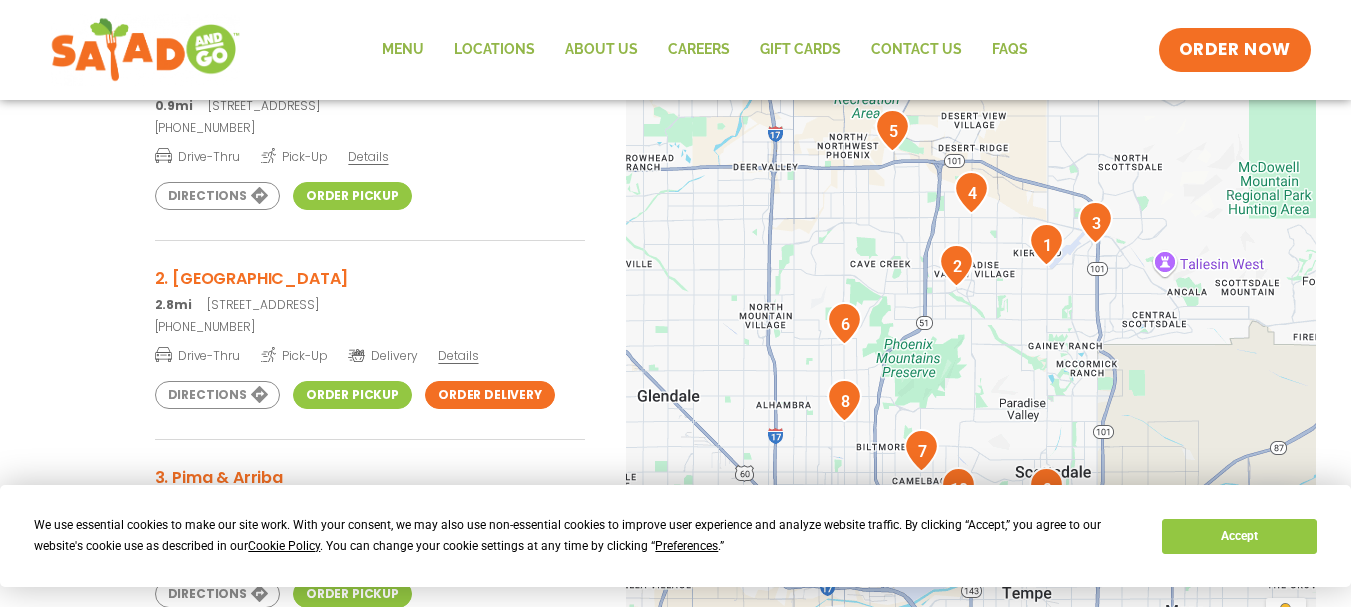 scroll, scrollTop: 492, scrollLeft: 0, axis: vertical 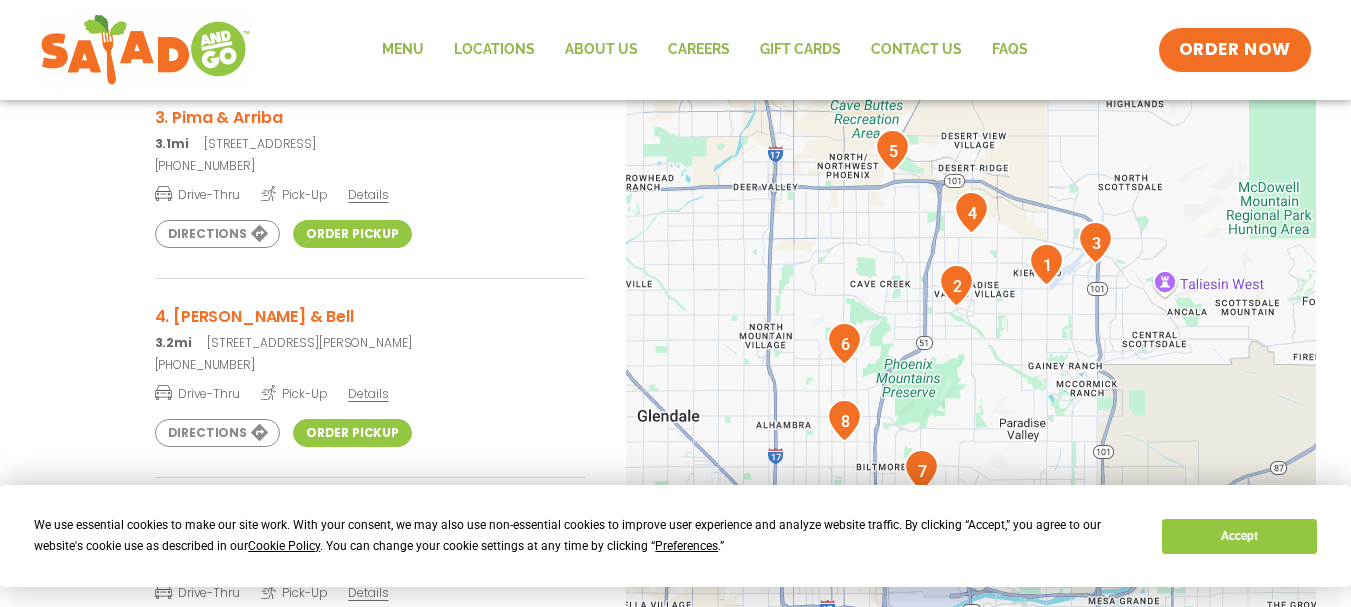 type on "**********" 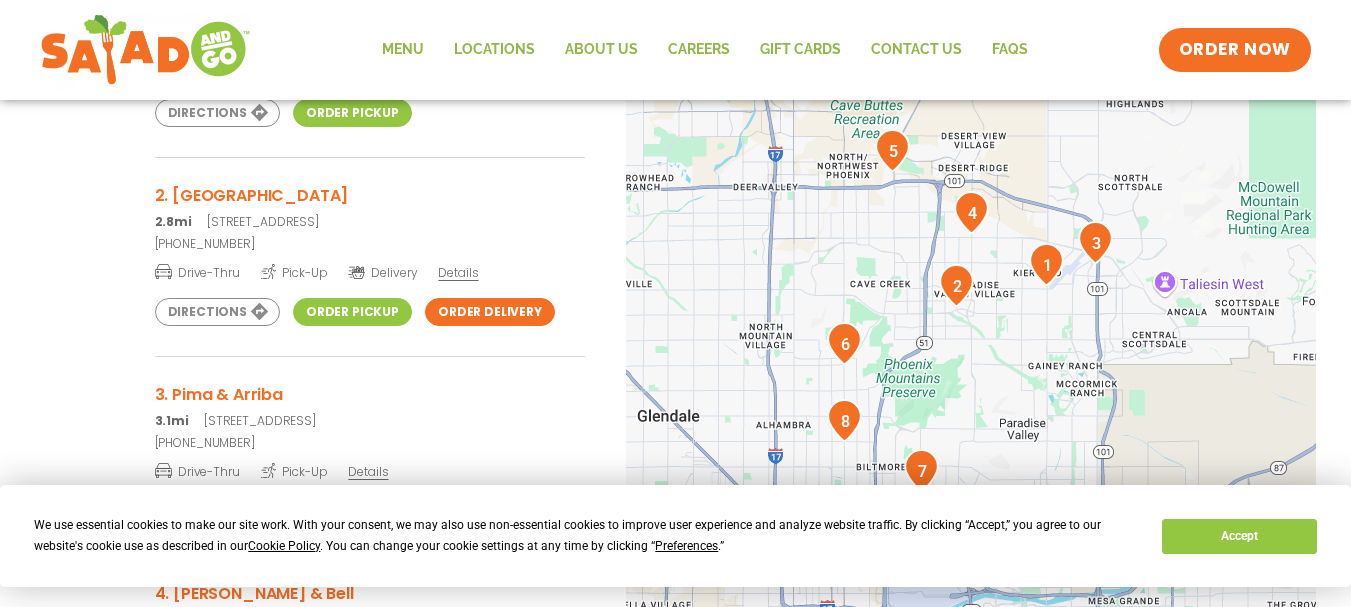 scroll, scrollTop: 103, scrollLeft: 0, axis: vertical 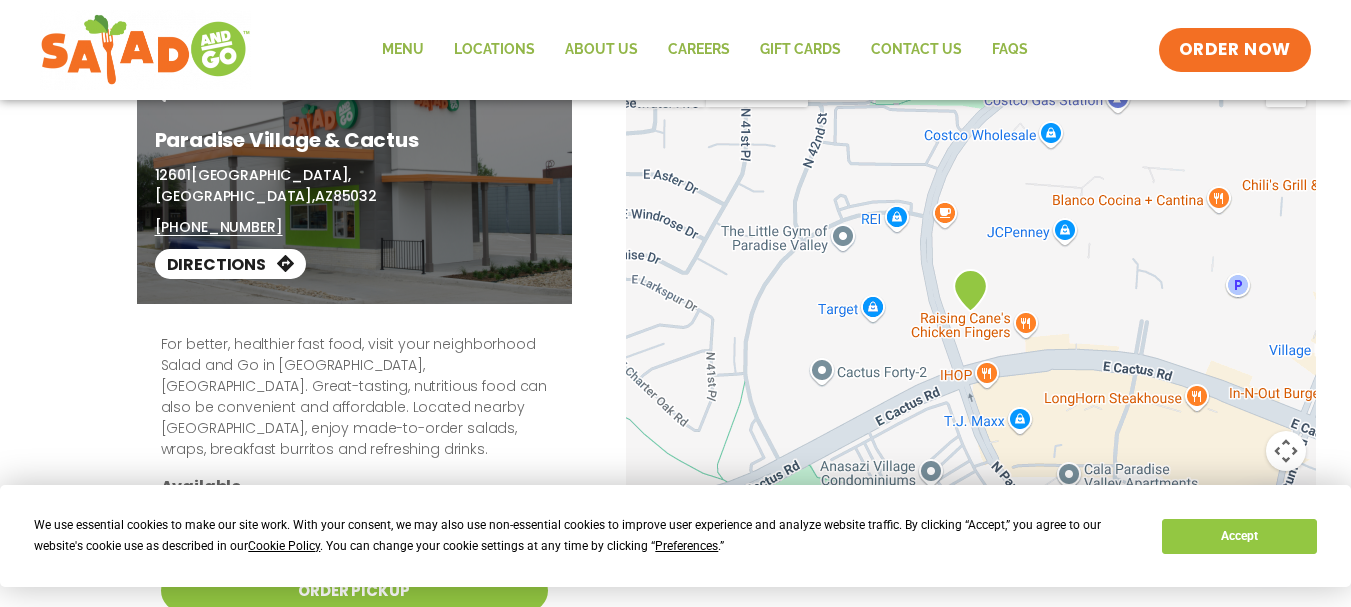 click on "Directions" at bounding box center (230, 264) 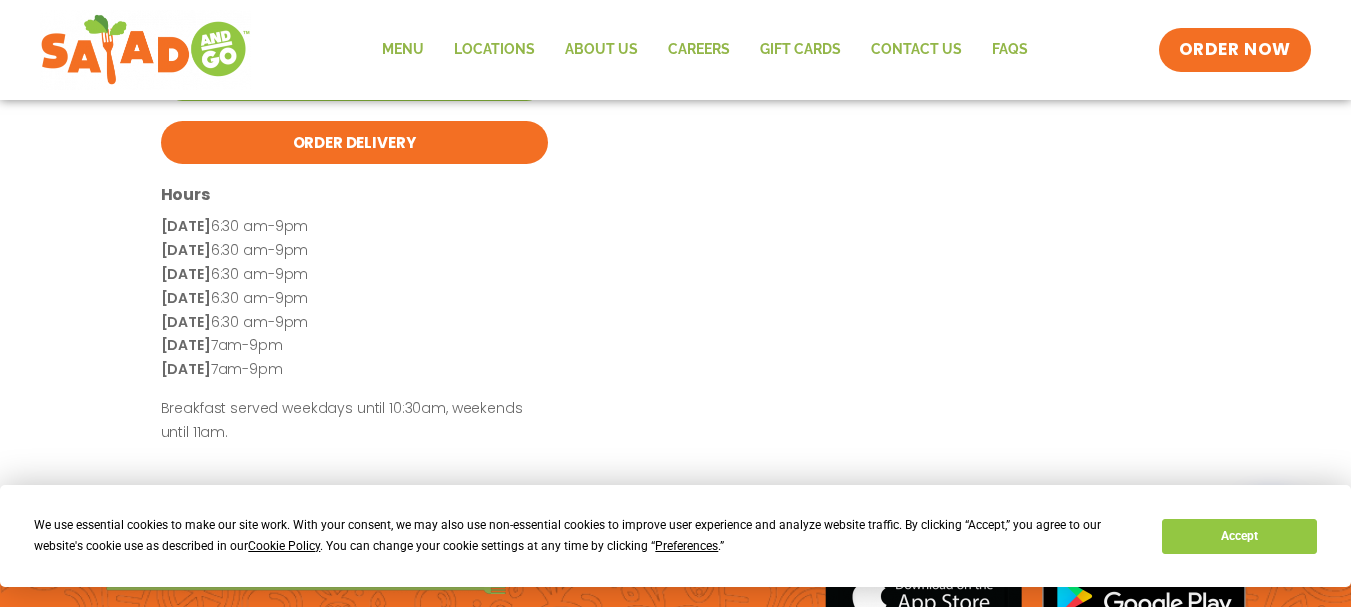 scroll, scrollTop: 583, scrollLeft: 0, axis: vertical 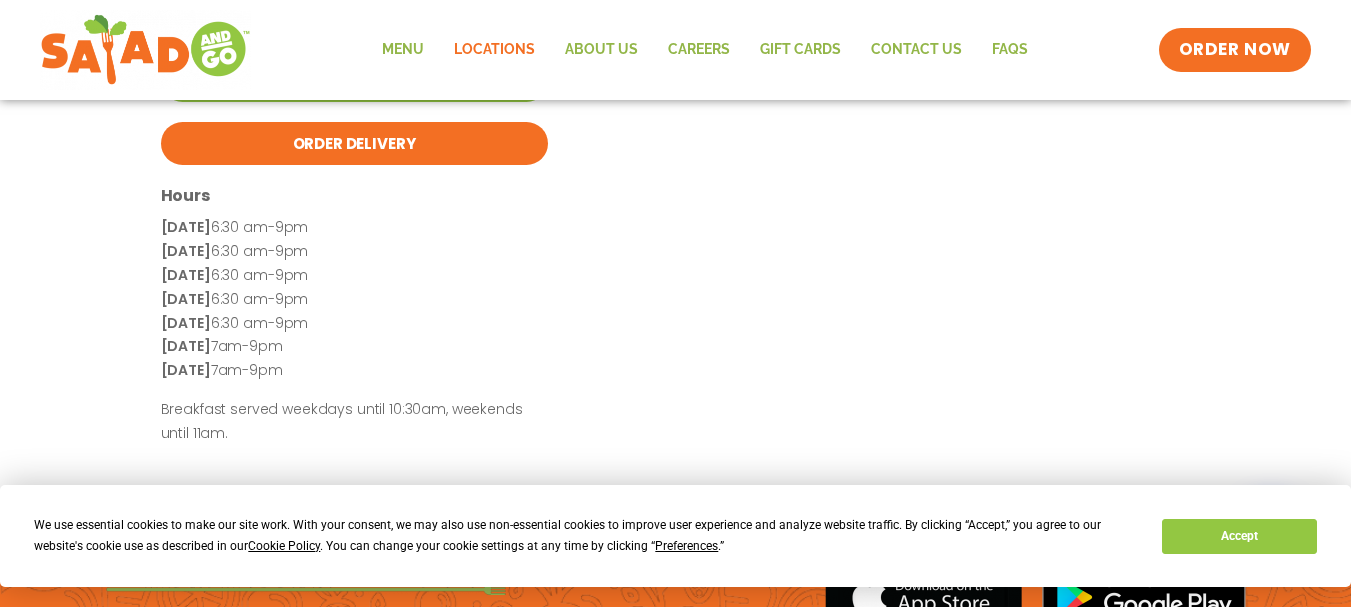 click on "Locations" 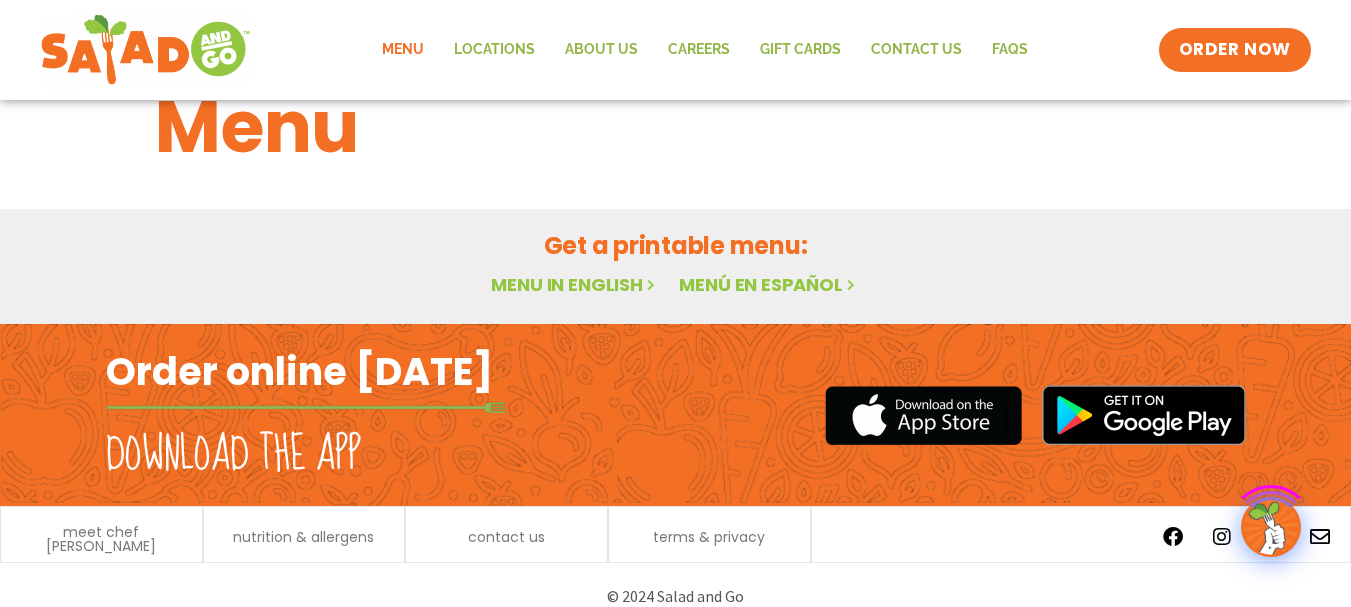 scroll, scrollTop: 81, scrollLeft: 0, axis: vertical 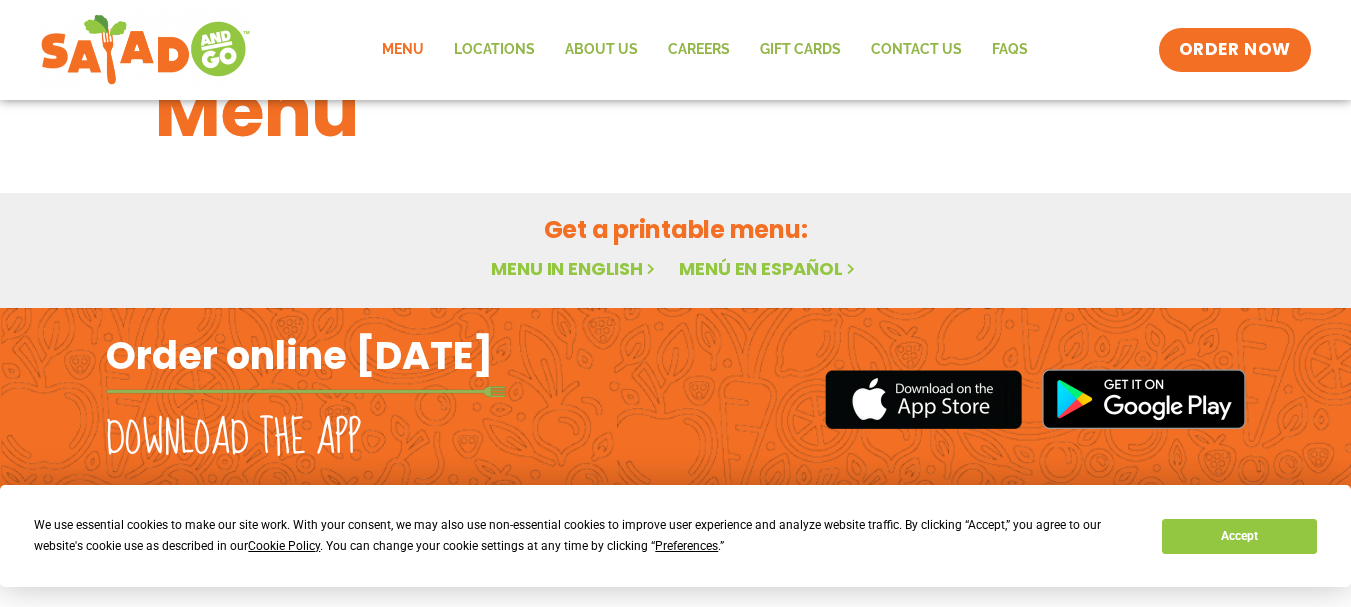 click on "Menu in English" at bounding box center [575, 268] 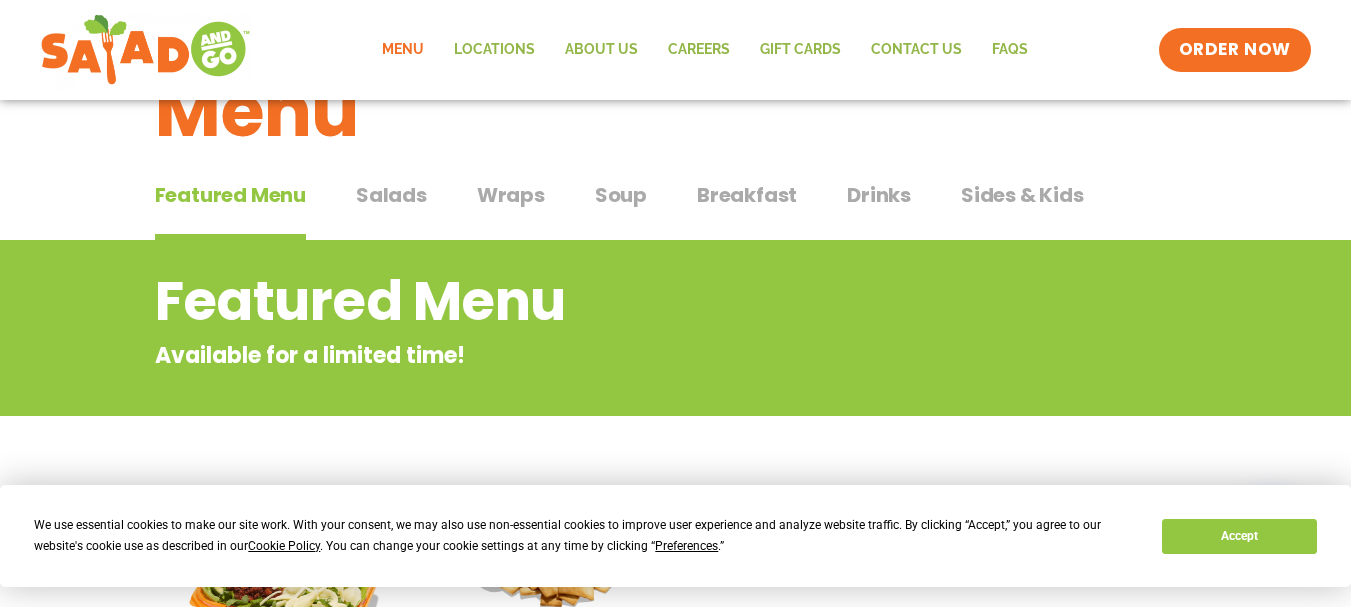 scroll, scrollTop: 0, scrollLeft: 0, axis: both 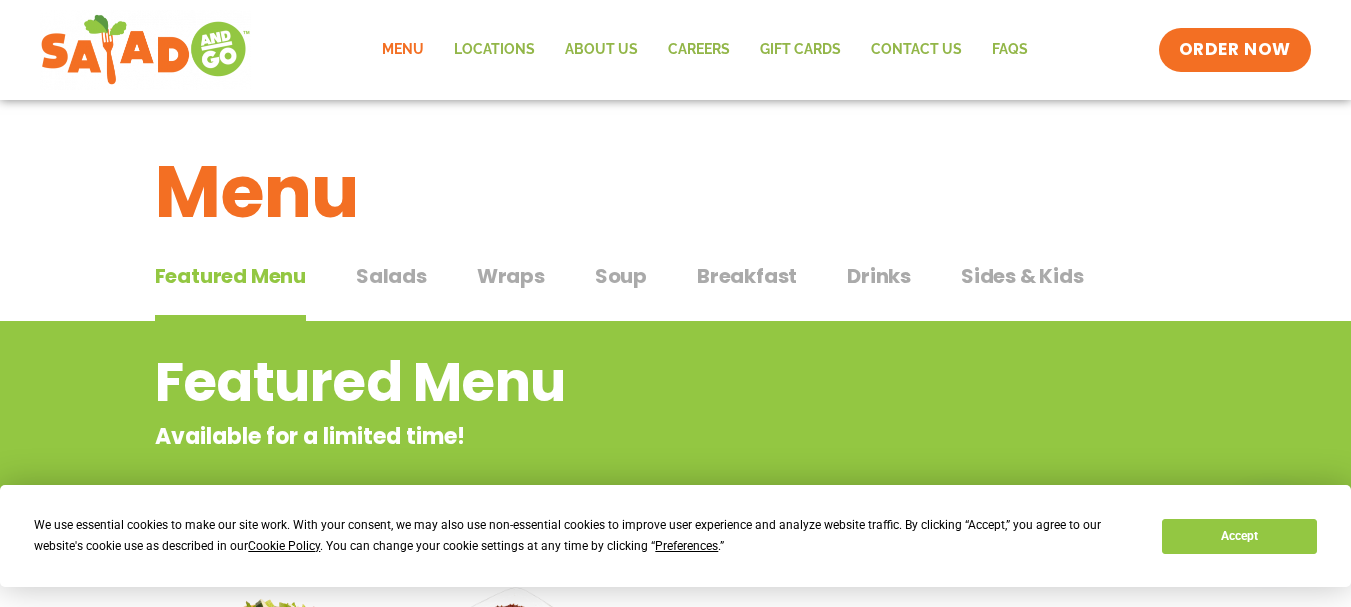 click on "Wraps" at bounding box center [511, 276] 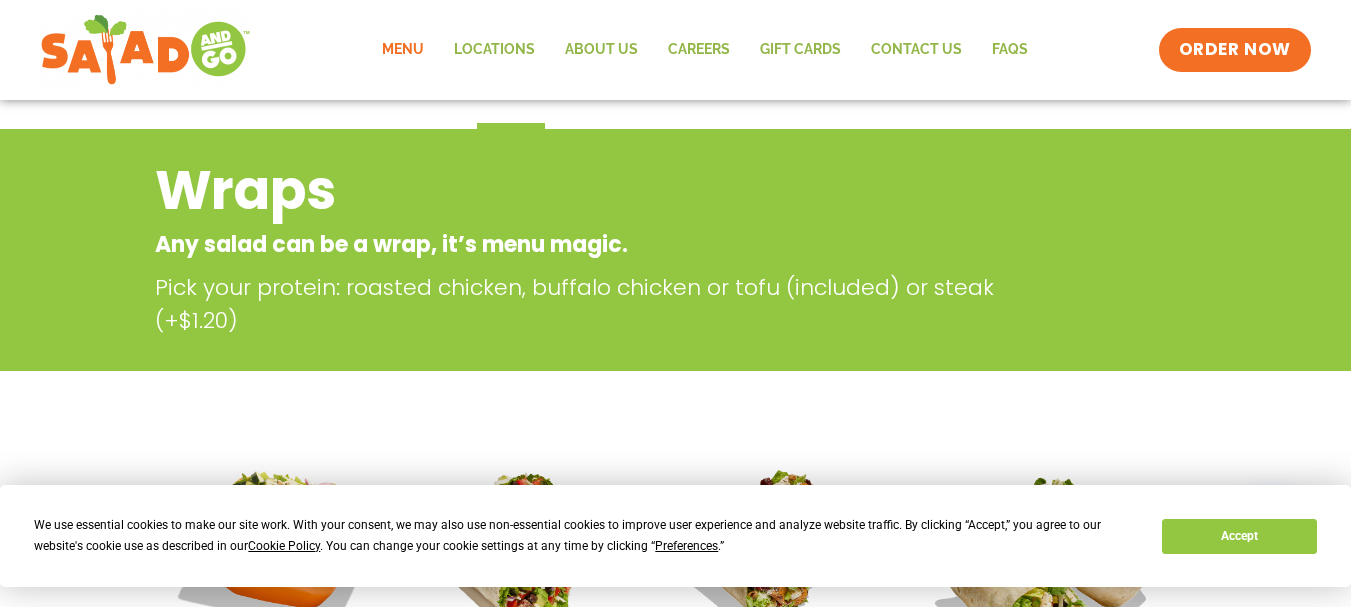 scroll, scrollTop: 191, scrollLeft: 0, axis: vertical 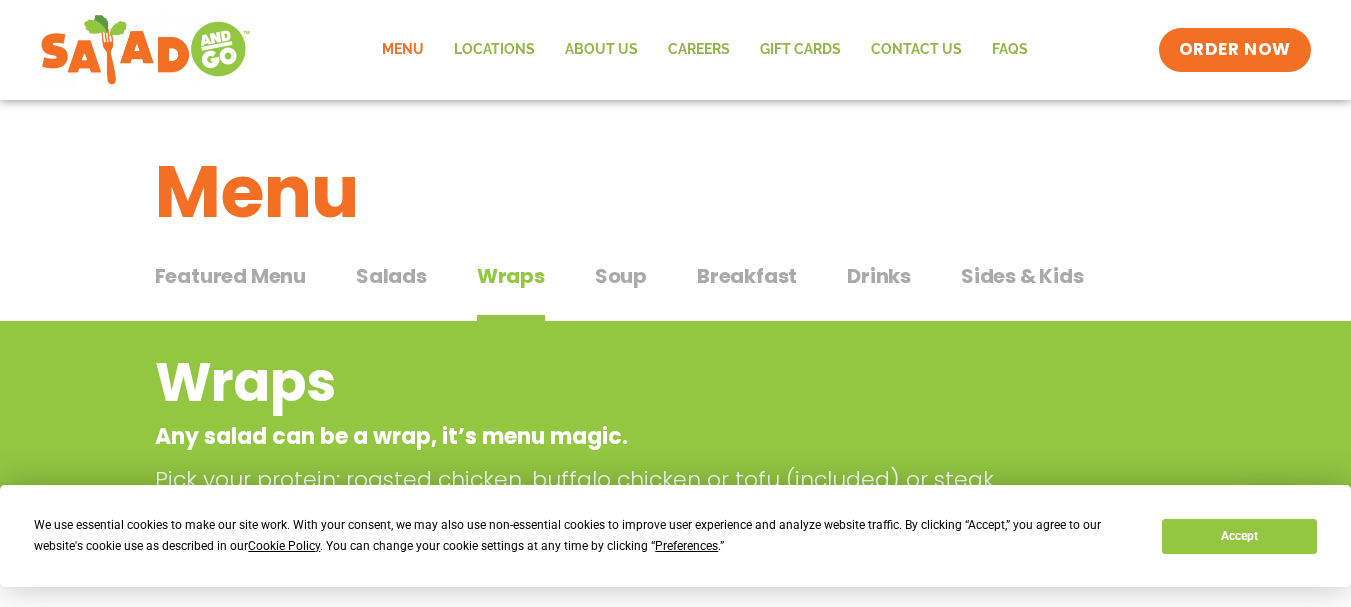 click on "Salads" at bounding box center (391, 276) 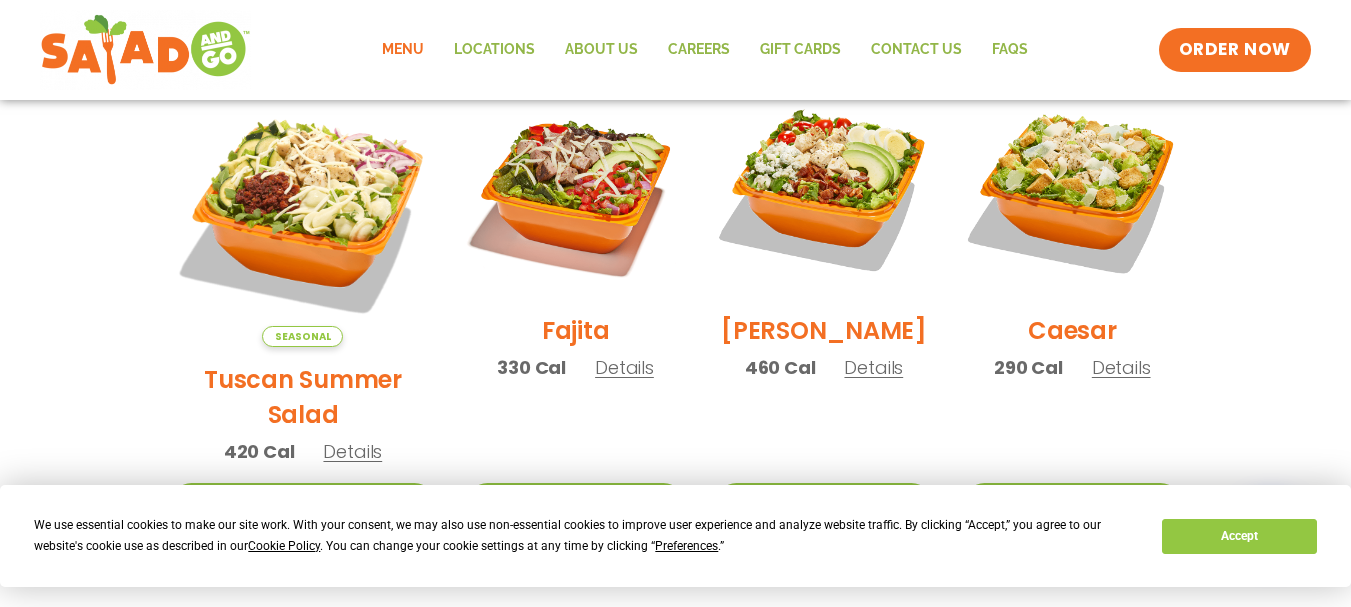 scroll, scrollTop: 585, scrollLeft: 0, axis: vertical 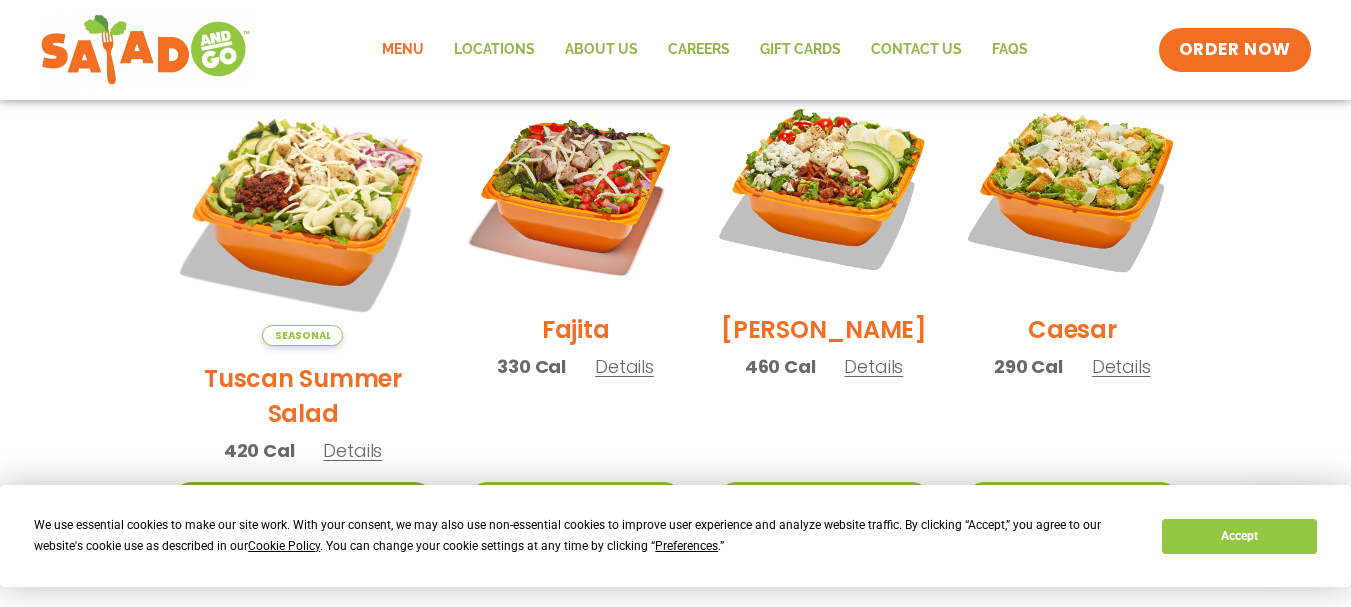click on "Start Your Order" at bounding box center (303, 503) 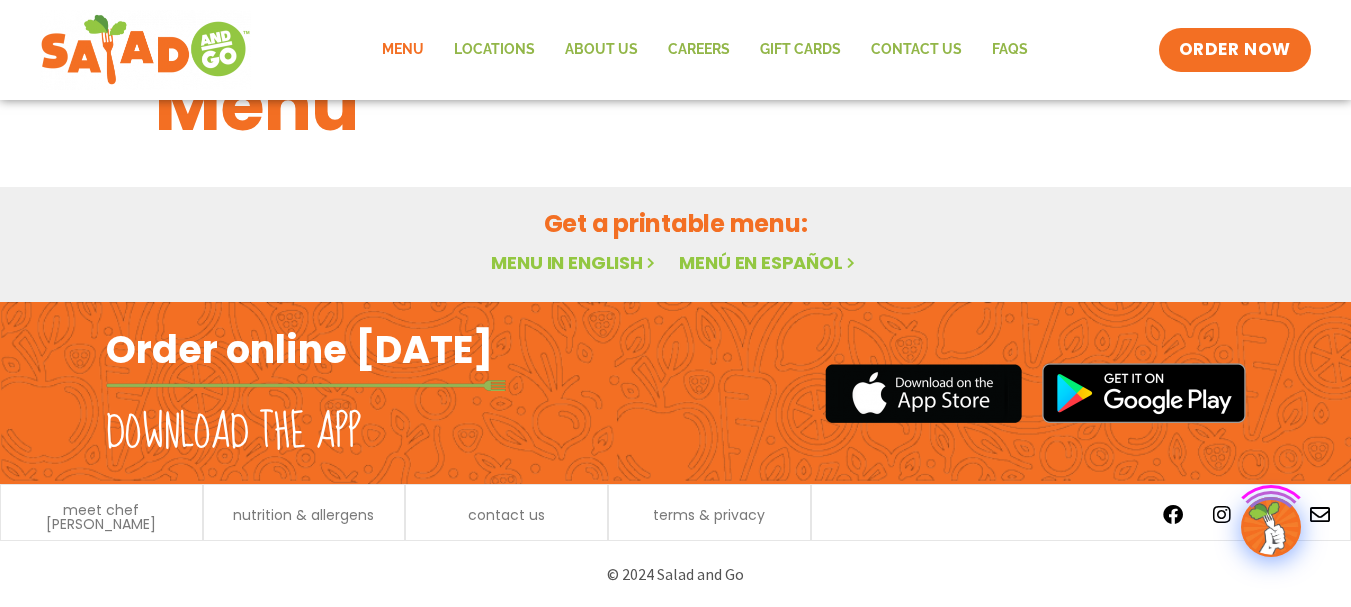 scroll, scrollTop: 88, scrollLeft: 0, axis: vertical 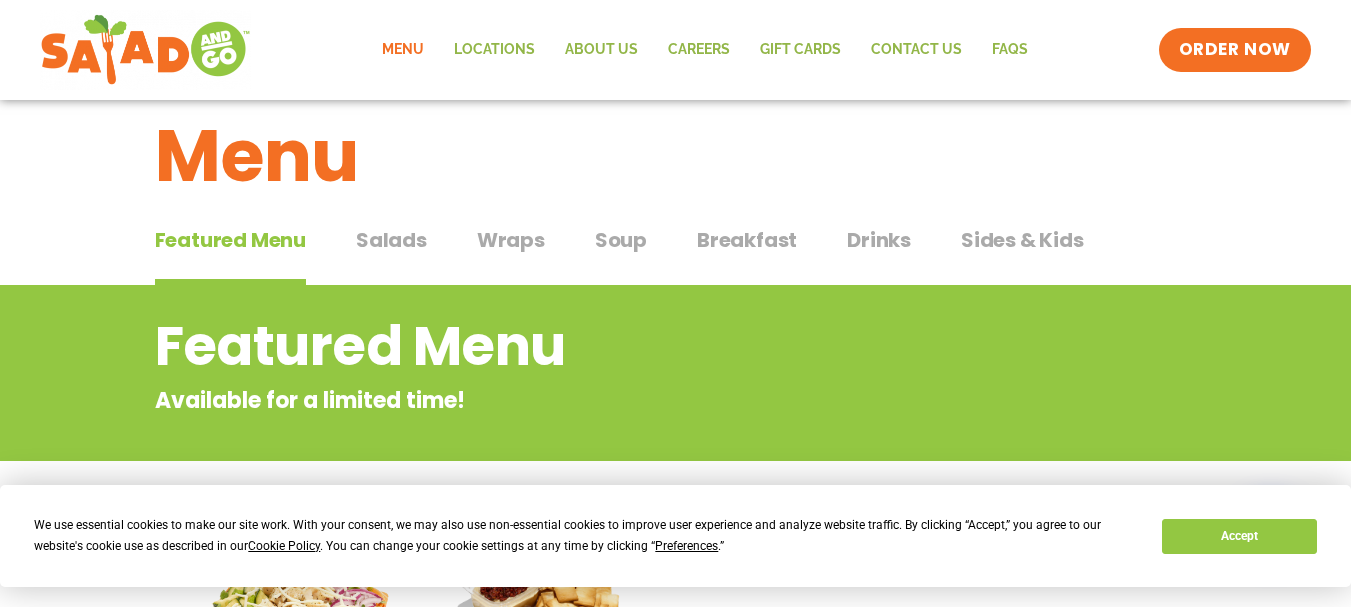 click on "Salads" at bounding box center [391, 240] 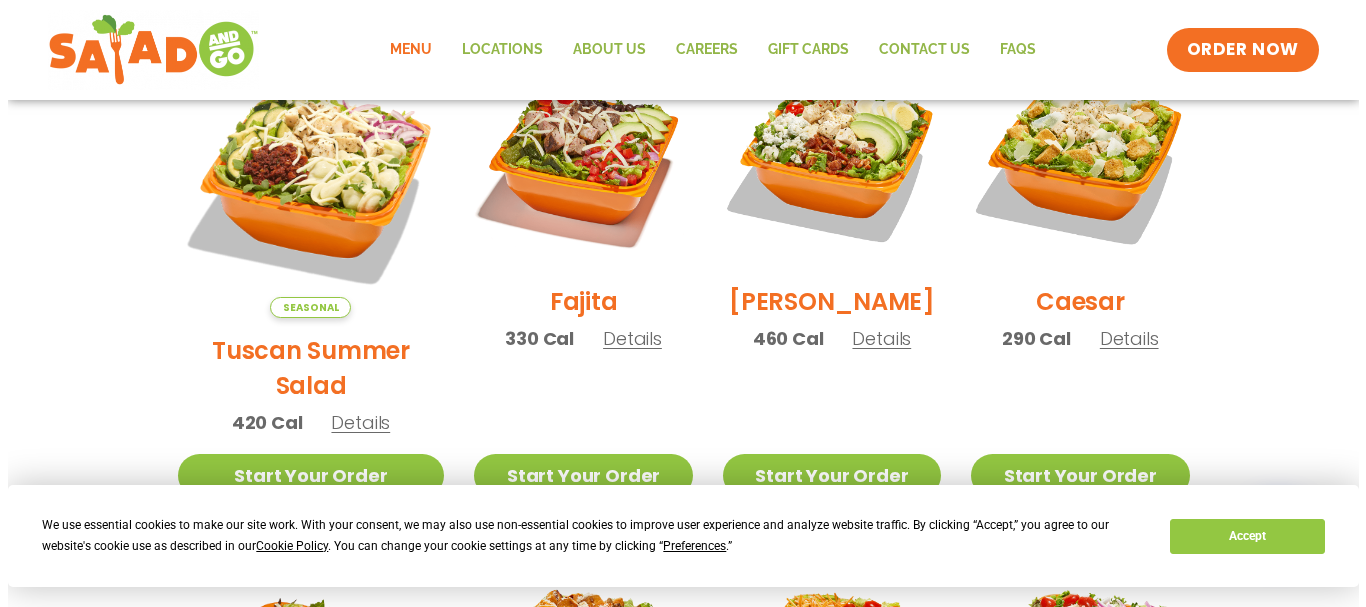 scroll, scrollTop: 617, scrollLeft: 0, axis: vertical 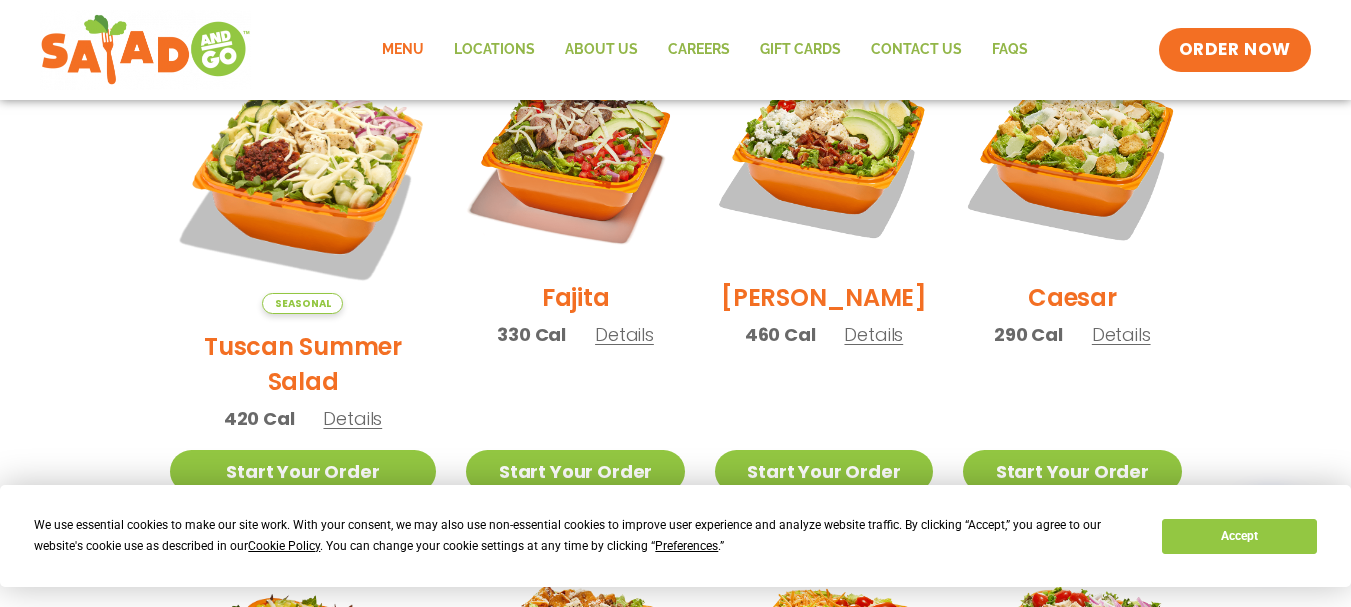 click on "Details" at bounding box center [352, 418] 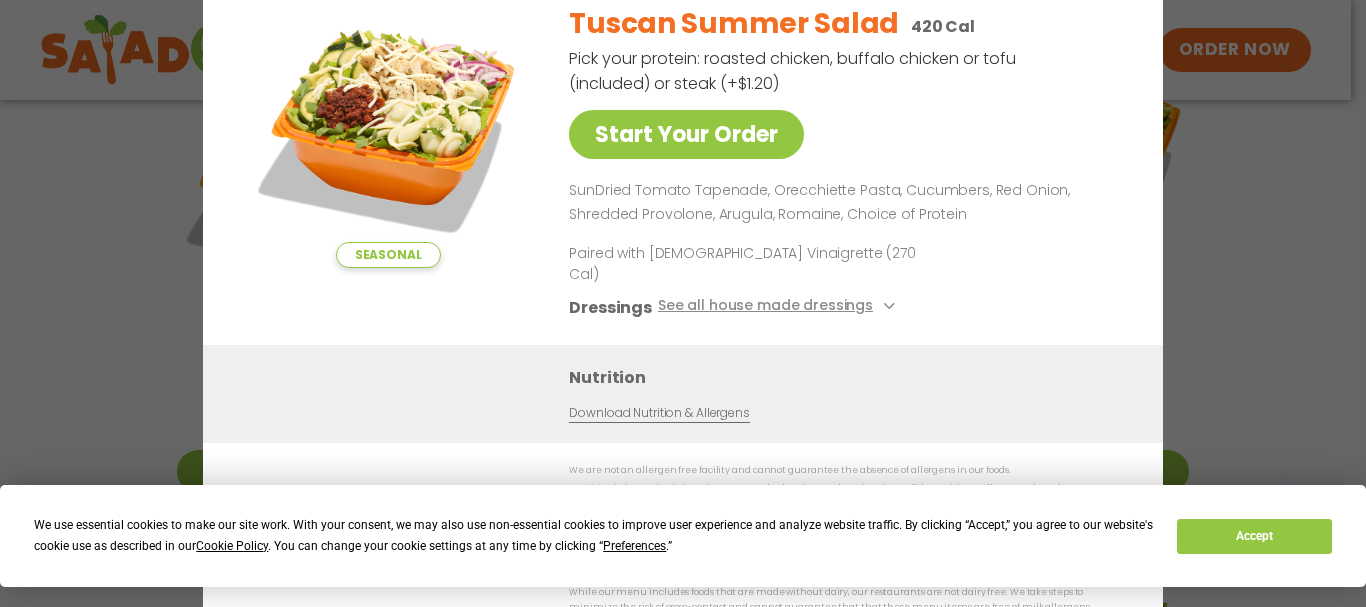 click on "Dressings   See all house made dressings" at bounding box center (842, 307) 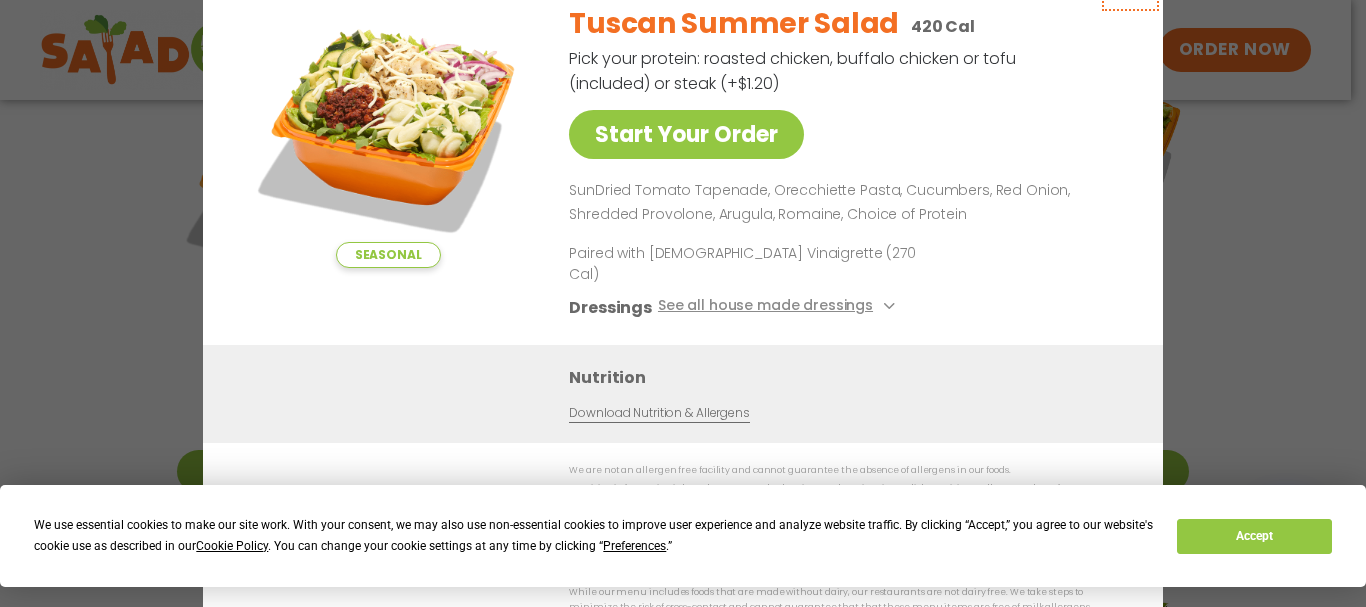 click on "We use essential cookies to make our site work. With your consent, we may also use non-essential cookies to improve user experience and analyze website traffic. By clicking “Accept,” you agree to our website's cookie use as described in our  Cookie Policy . You can change your cookie settings at any time by clicking “ Preferences .” Accept              Menu Locations About Us Careers GIFT CARDS Contact Us FAQs     Menu Menu Locations About Us Careers GIFT CARDS Contact Us FAQs       ORDER NOW           Menu Locations About Us Careers GIFT CARDS Contact Us FAQs     Menu Menu Locations About Us Careers GIFT CARDS Contact Us FAQs       ORDER NOW                             ORDER NOW     Menu     Featured Menu   Featured Menu       Salads   Salads       Wraps   Wraps       Soup   Soup       Breakfast   Breakfast       Drinks   Drinks       Sides & Kids   Sides & Kids   Featured Menu Available for a limited time!     Seasonal Tuscan Summer Salad   420 Cal   Details   Start Your Order           Seasonal" at bounding box center [683, 584] 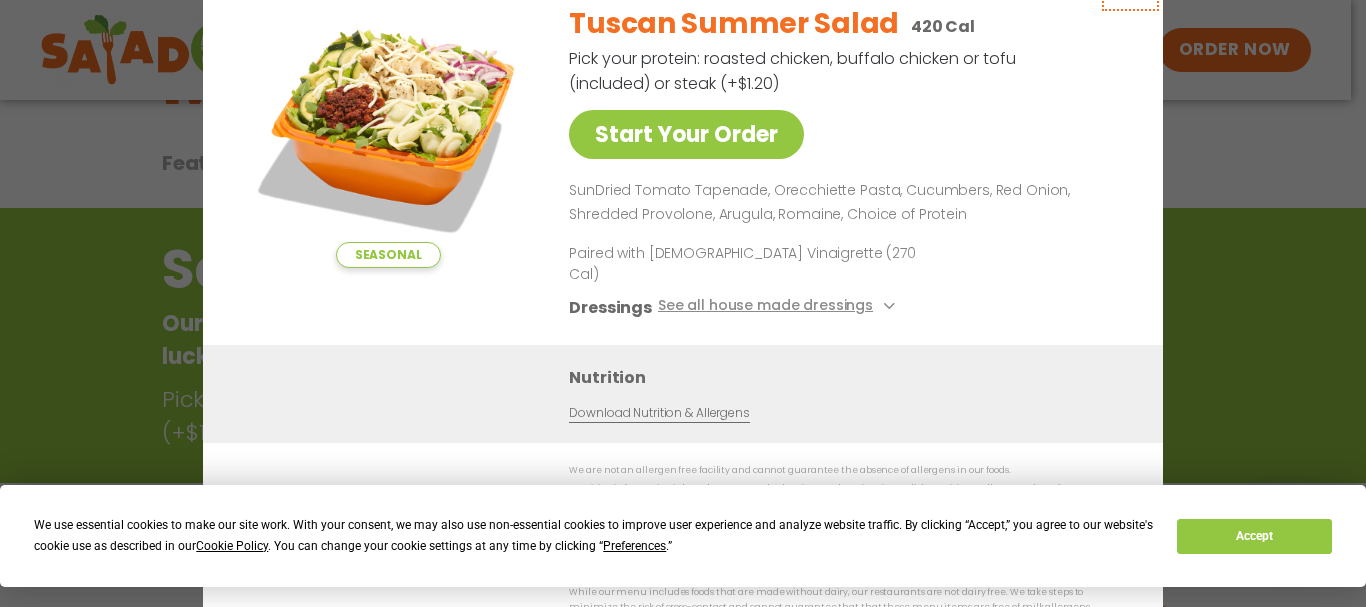 scroll, scrollTop: 36, scrollLeft: 0, axis: vertical 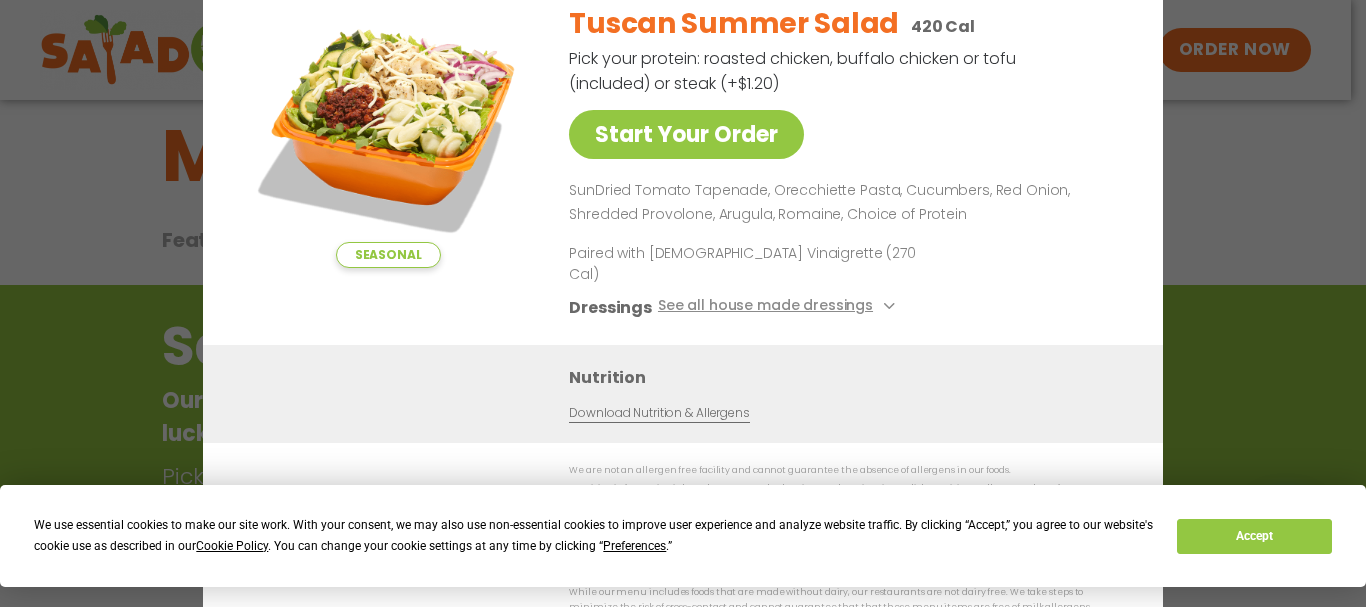 click on "Seasonal   Start Your Order Tuscan Summer Salad  420 Cal  Pick your protein: roasted chicken, buffalo chicken or tofu (included) or steak (+$1.20)   Start Your Order SunDried Tomato Tapenade, Orecchiette Pasta, Cucumbers, Red Onion, Shredded Provolone, Arugula, Romaine, Choice of Protein Paired with Italian Vinaigrette (270 Cal) Dressings   See all house made dressings    Italian Vinaigrette   Balsamic Vinaigrette GF DF V   BBQ Ranch GF   Caesar GF   Creamy Blue Cheese GF   Creamy Greek GF   Jalapeño Ranch GF   Ranch GF   Thai Peanut GF DF Nutrition   Download Nutrition & Allergens We are not an allergen free facility and cannot guarantee the absence of allergens in our foods. Nutrition information is based on our standard recipes and portion sizes. Click Nutrition & Allergens above for more details. Gluten Friendly (GF) Dairy Friendly (DF)" at bounding box center (683, 303) 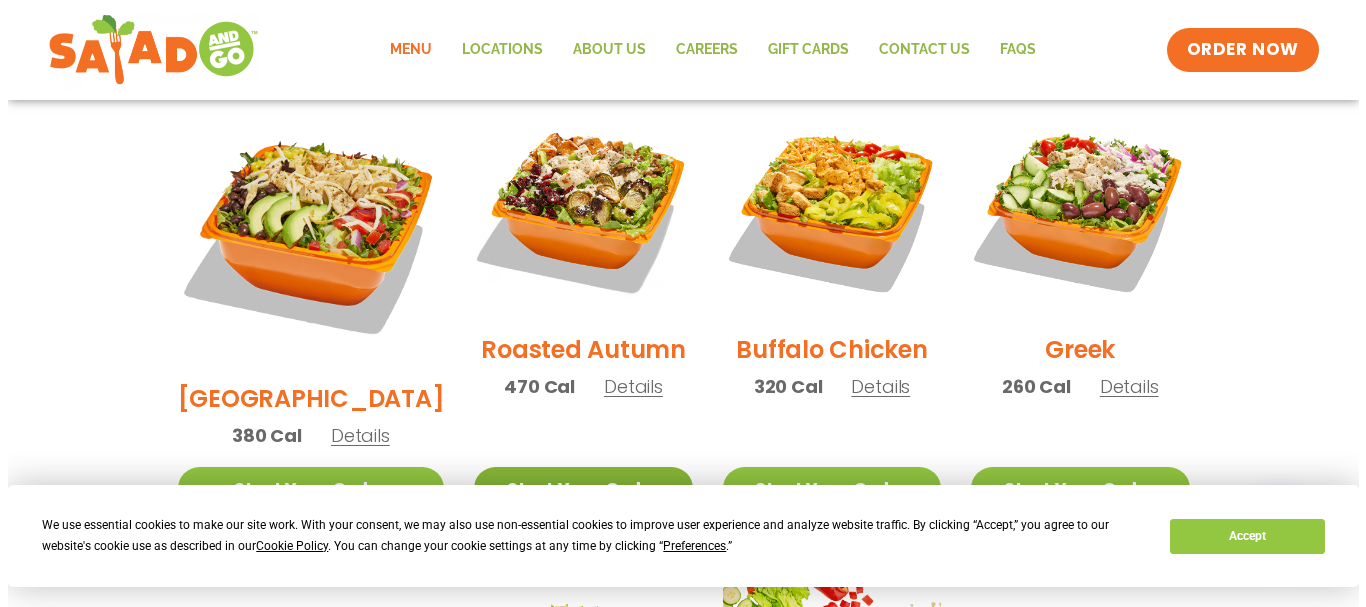 scroll, scrollTop: 1078, scrollLeft: 0, axis: vertical 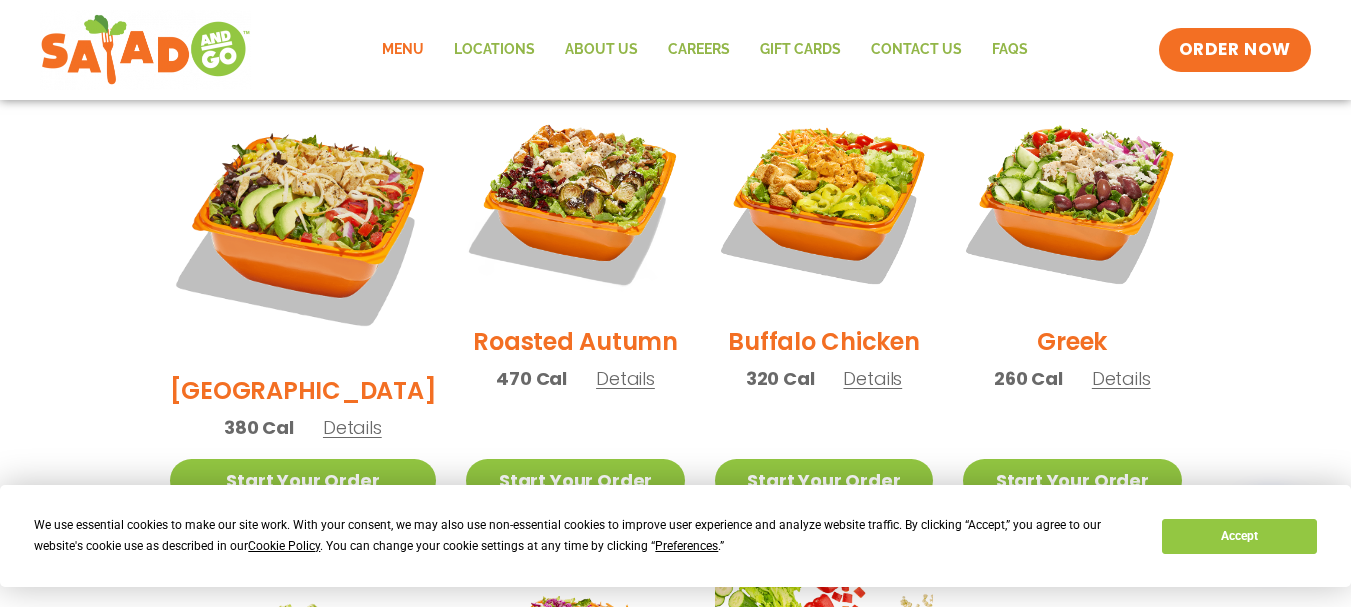 click on "Details" at bounding box center (625, 378) 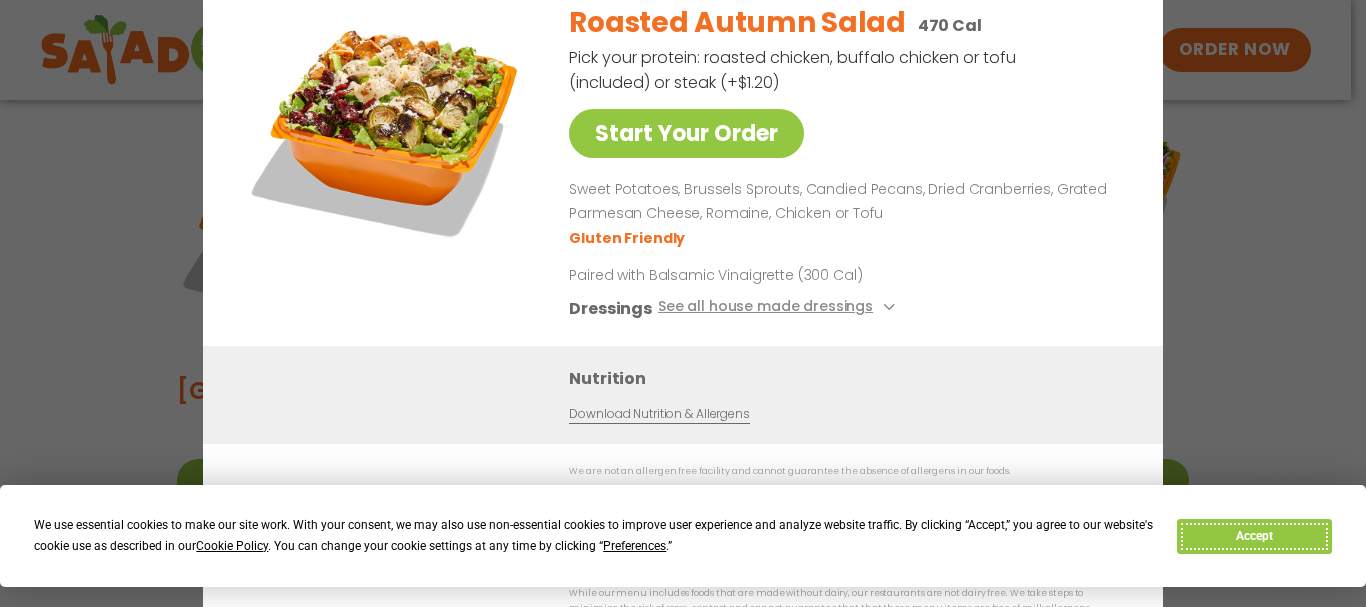 click on "Accept" at bounding box center [1254, 536] 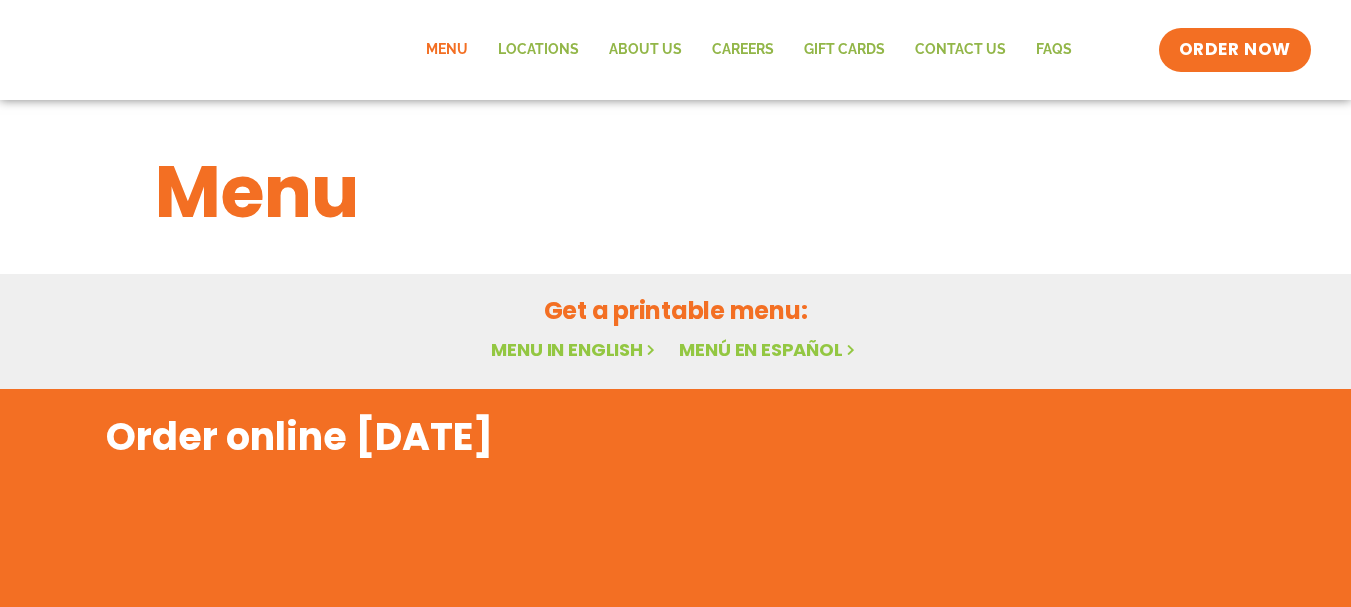 scroll, scrollTop: 88, scrollLeft: 0, axis: vertical 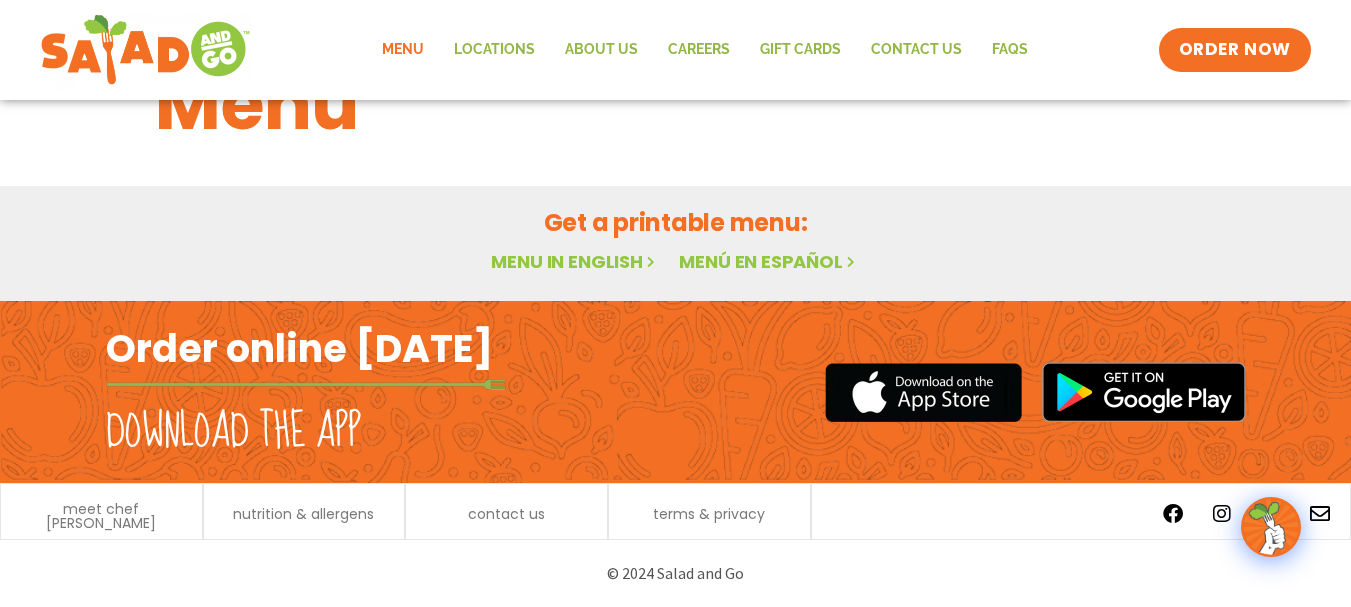 click on "Menu in English" at bounding box center (575, 261) 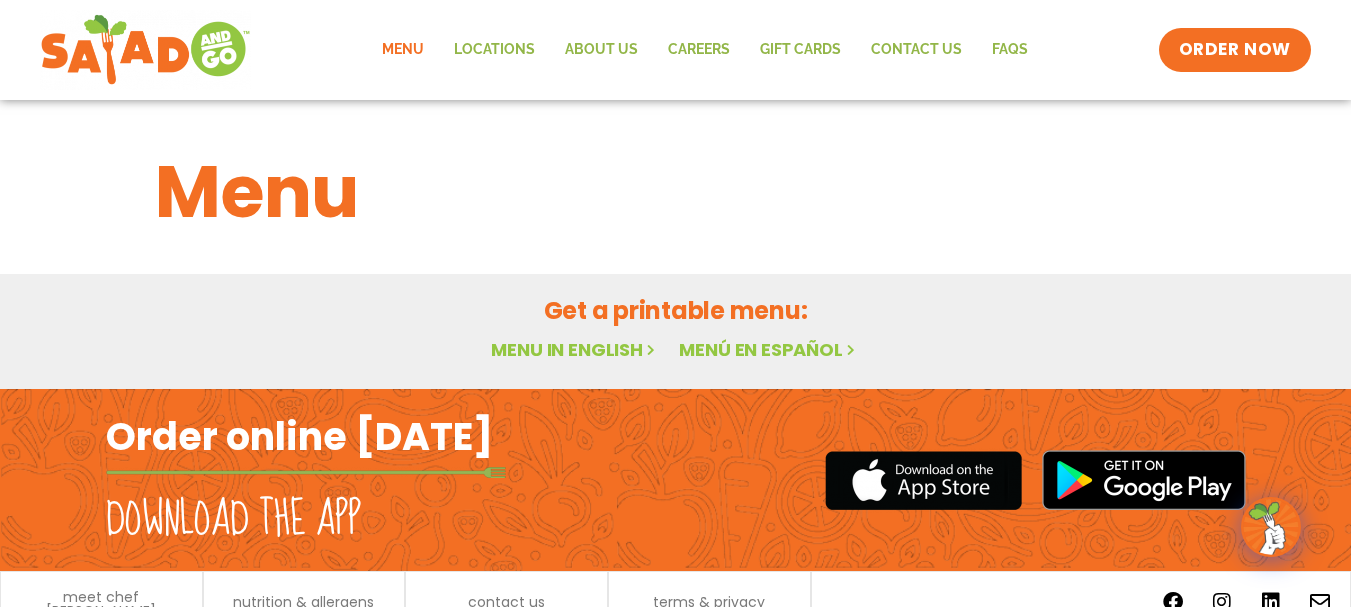 scroll, scrollTop: 88, scrollLeft: 0, axis: vertical 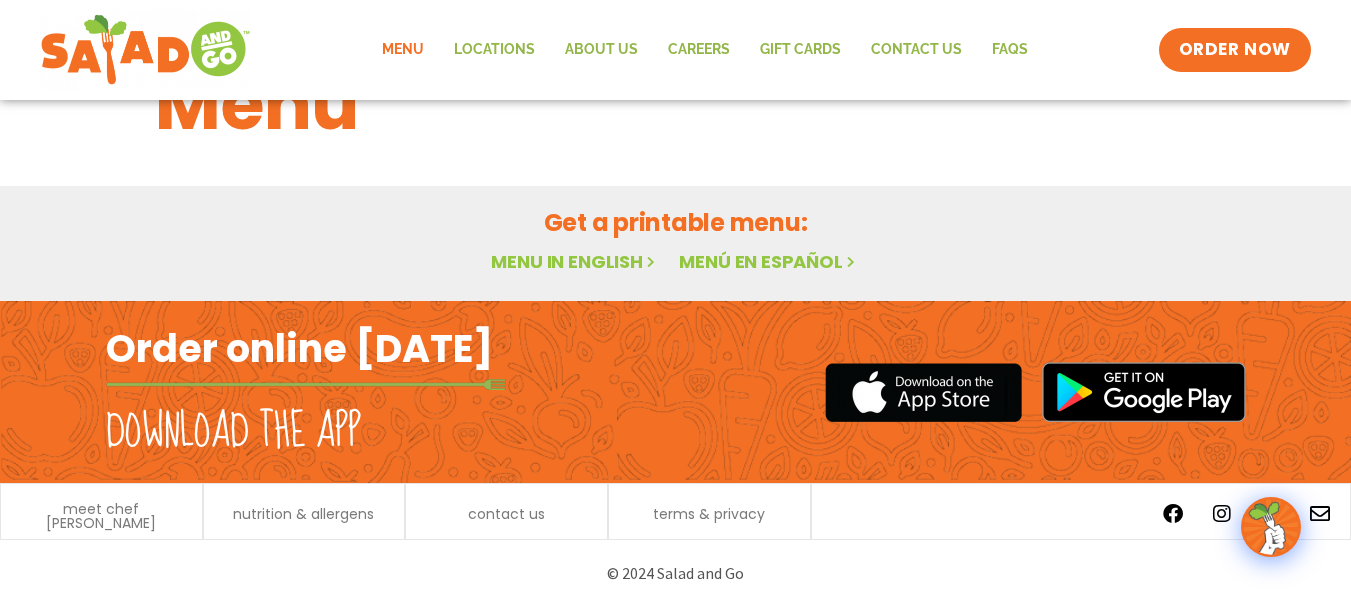 click on "Menu" at bounding box center [676, 104] 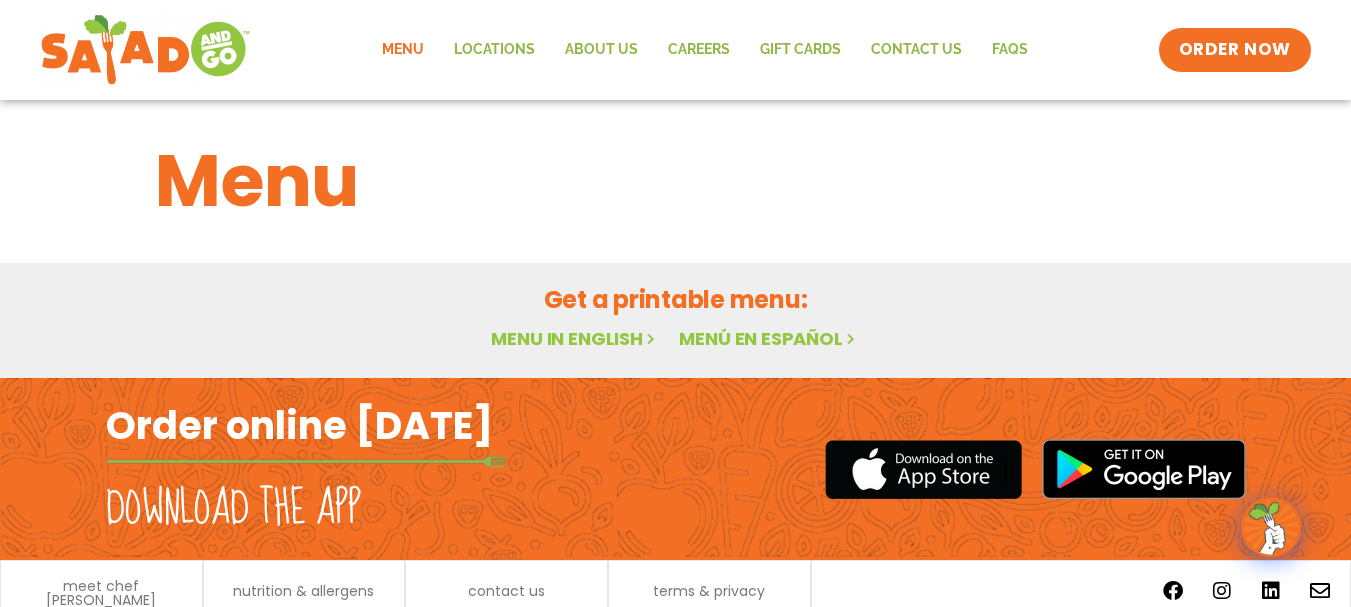 scroll, scrollTop: 0, scrollLeft: 0, axis: both 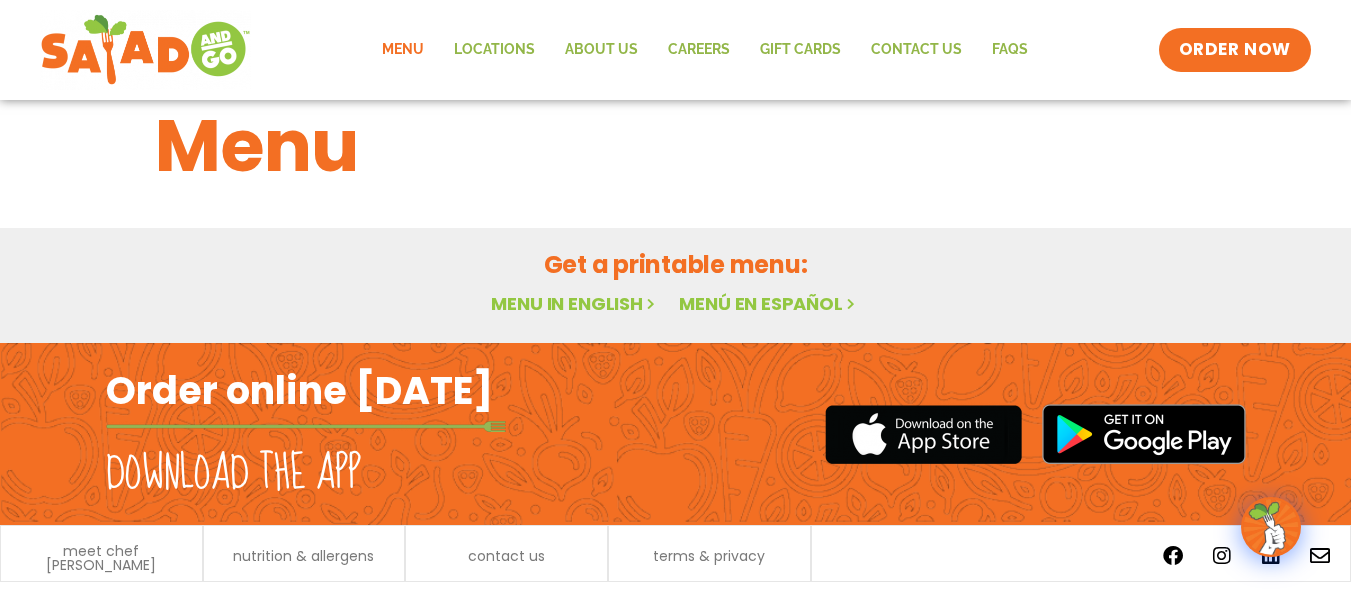 click on "Menu" at bounding box center (676, 146) 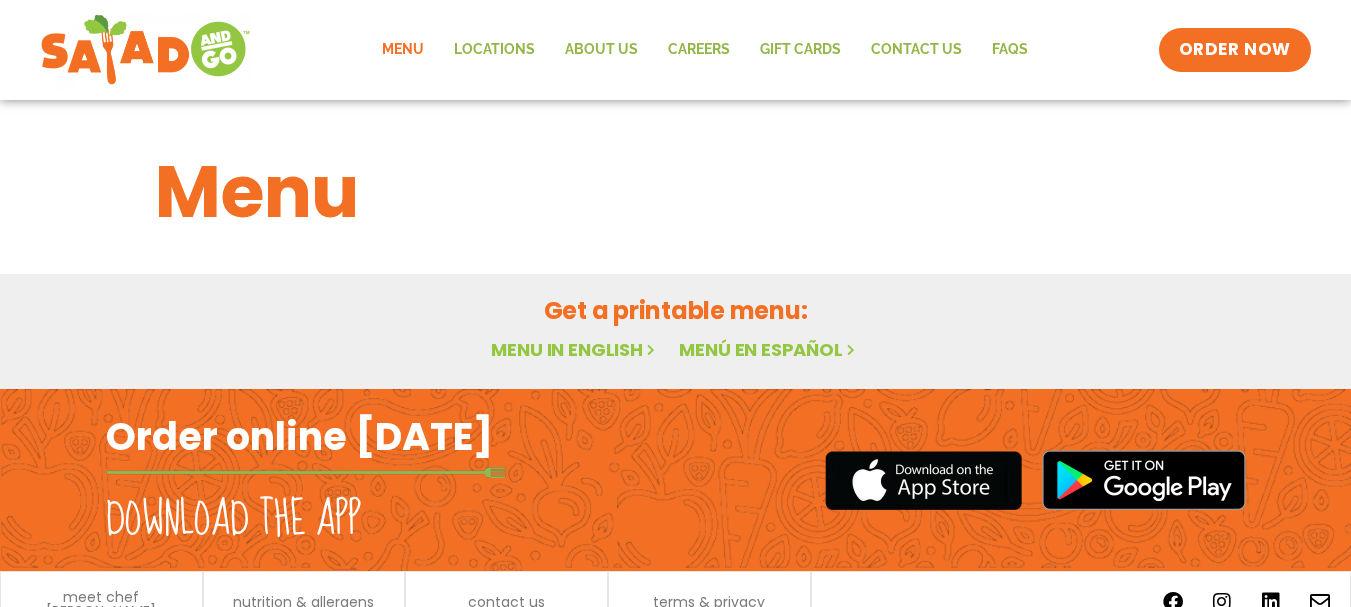 scroll, scrollTop: 0, scrollLeft: 0, axis: both 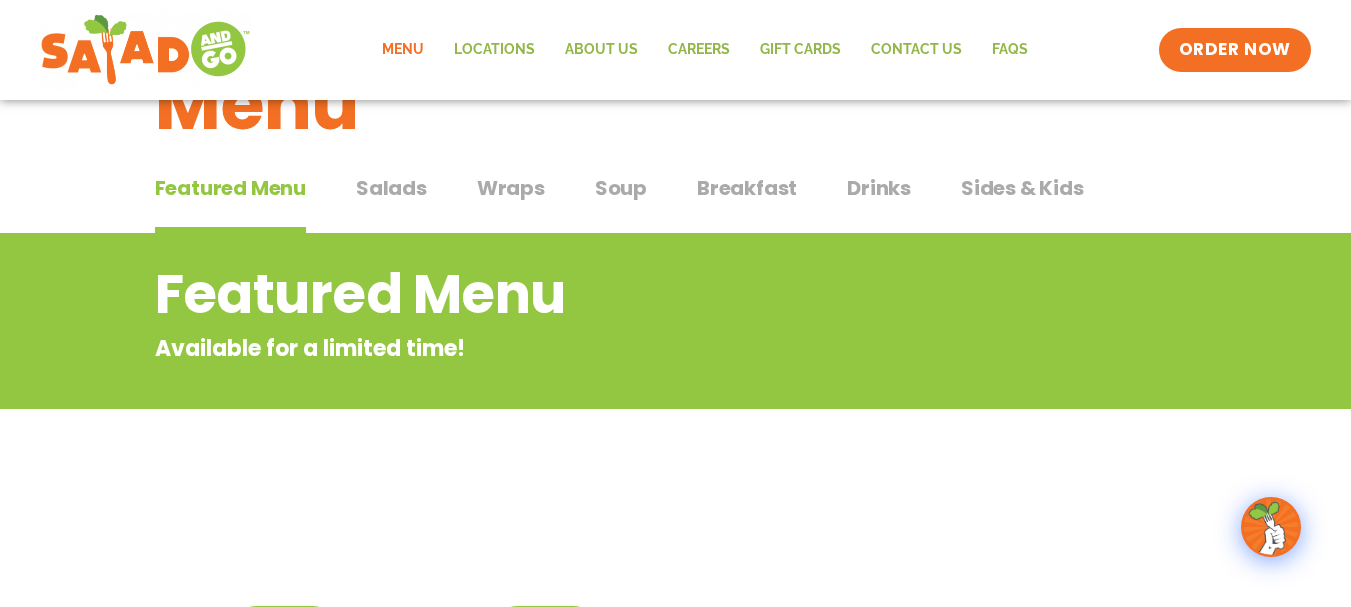 click on "Featured Menu" at bounding box center [595, 294] 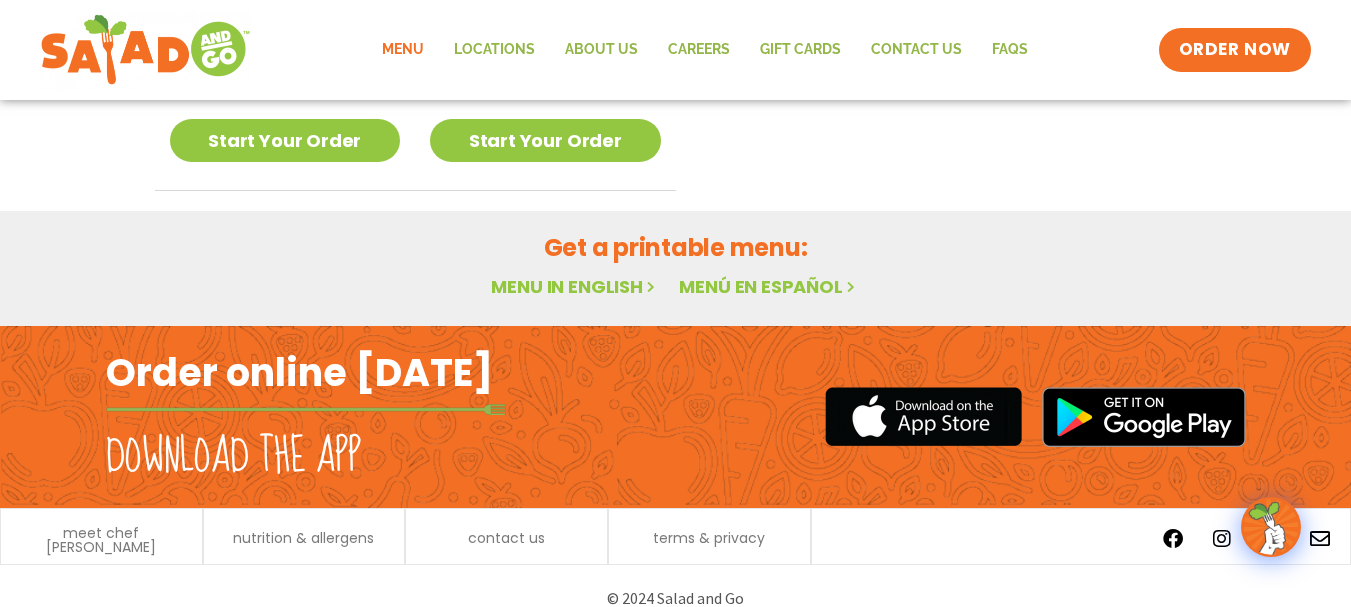 scroll, scrollTop: 814, scrollLeft: 0, axis: vertical 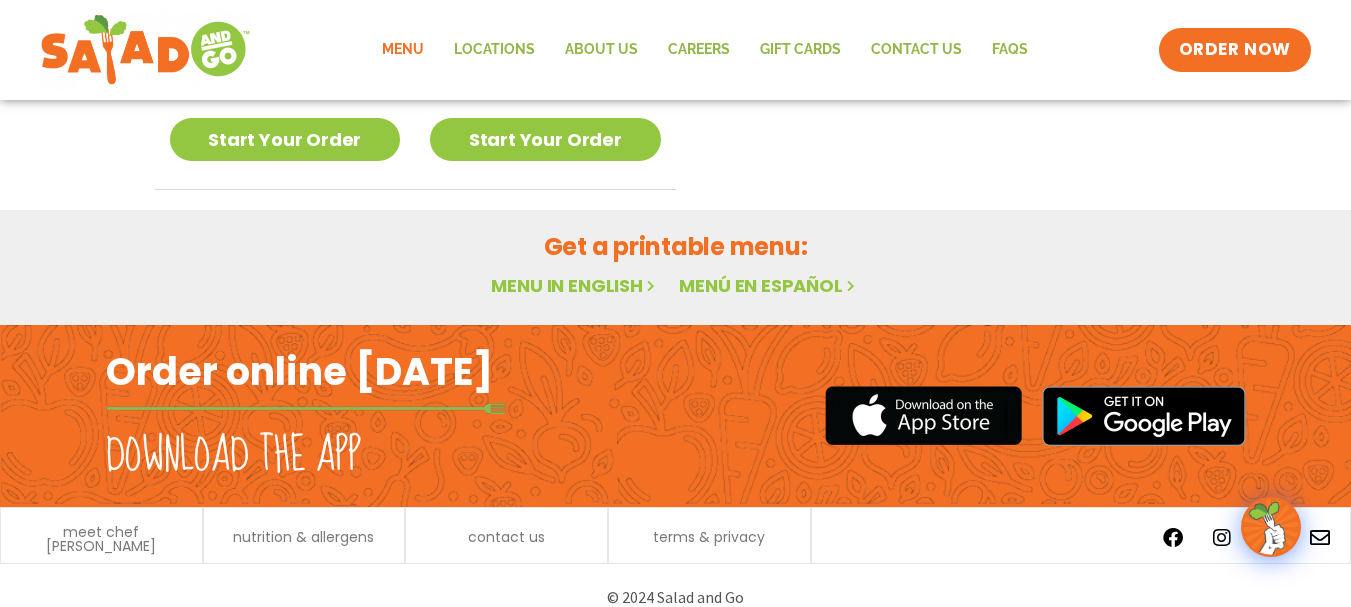 click on "Menu in English" at bounding box center (575, 285) 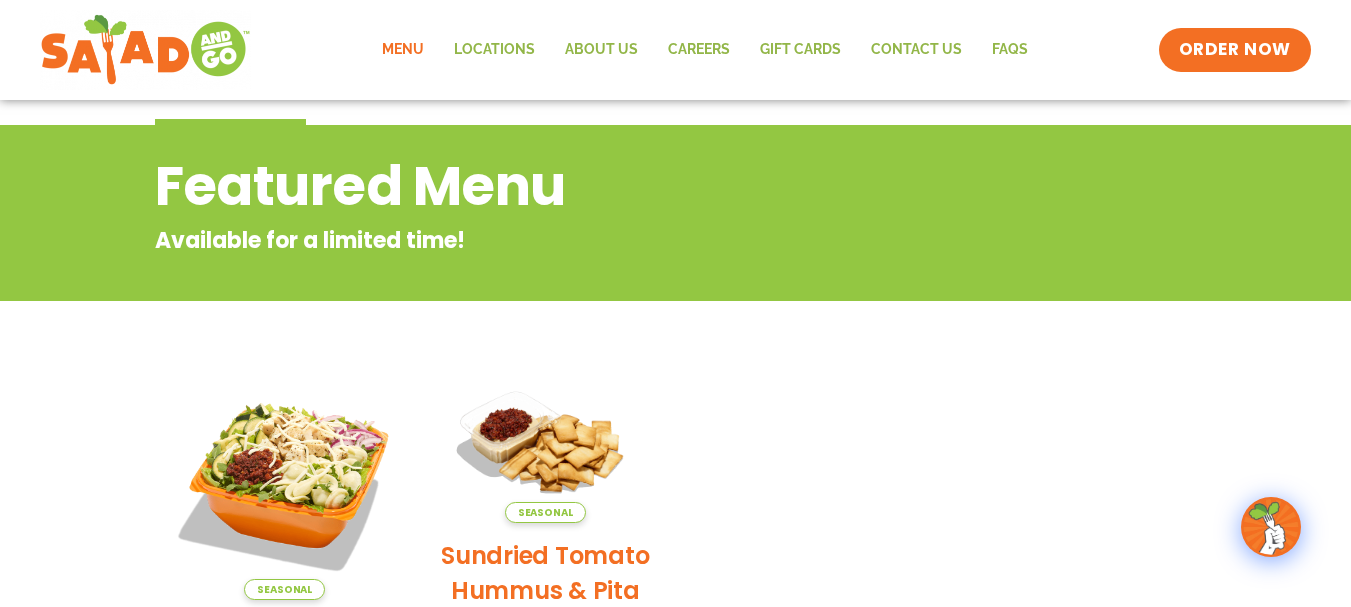 scroll, scrollTop: 199, scrollLeft: 0, axis: vertical 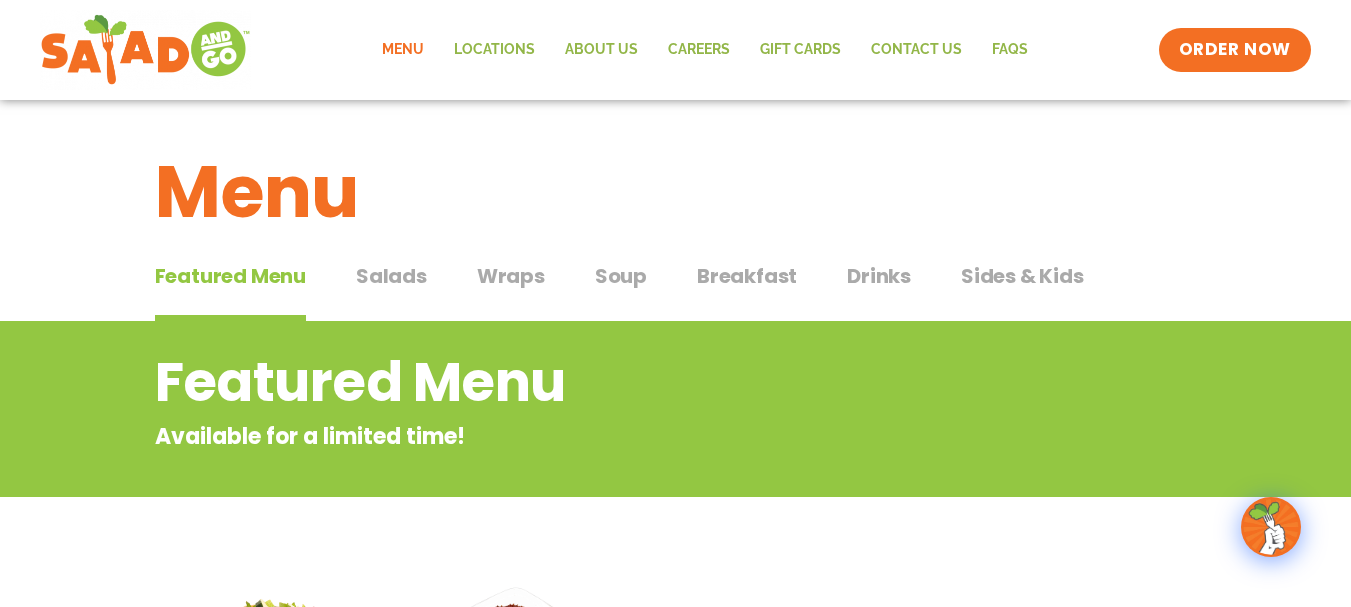drag, startPoint x: 645, startPoint y: 351, endPoint x: 392, endPoint y: 275, distance: 264.16852 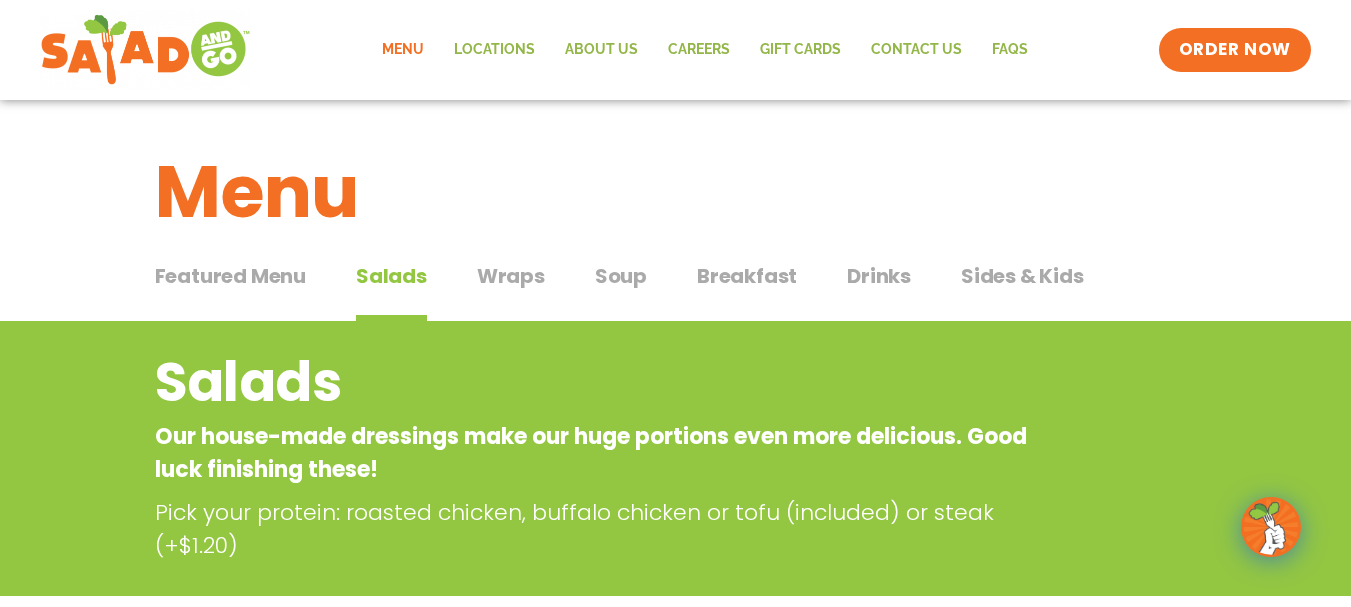 click on "Salads" at bounding box center [391, 276] 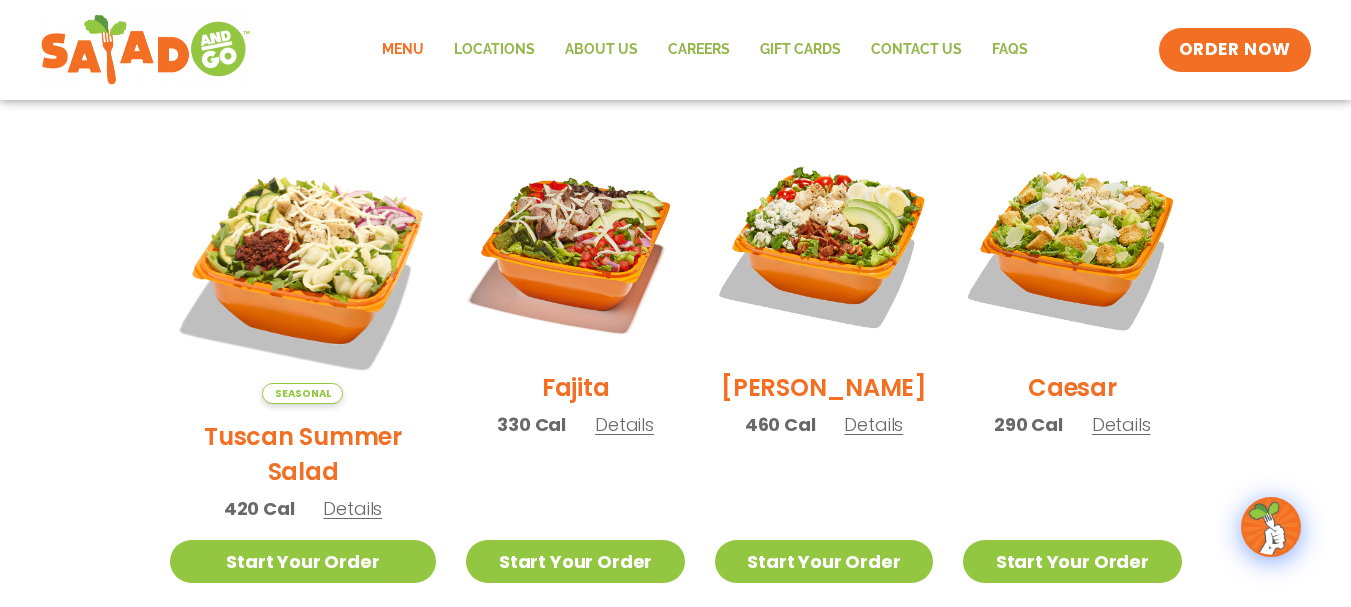 scroll, scrollTop: 529, scrollLeft: 0, axis: vertical 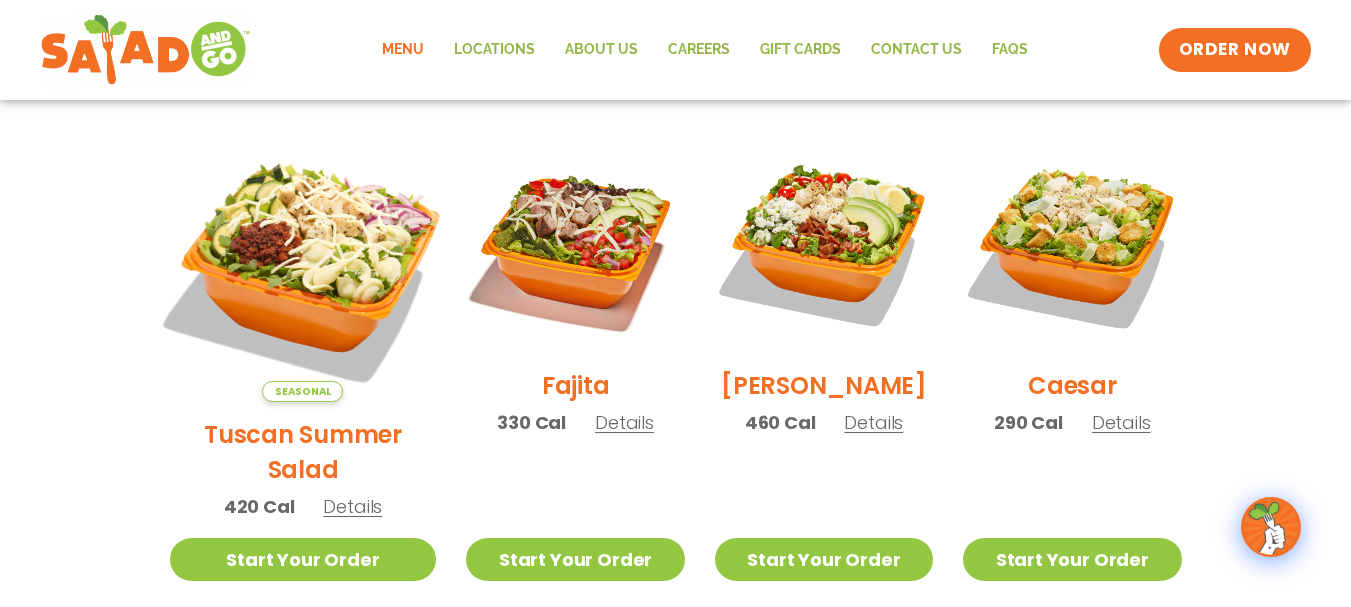 click at bounding box center (302, 268) 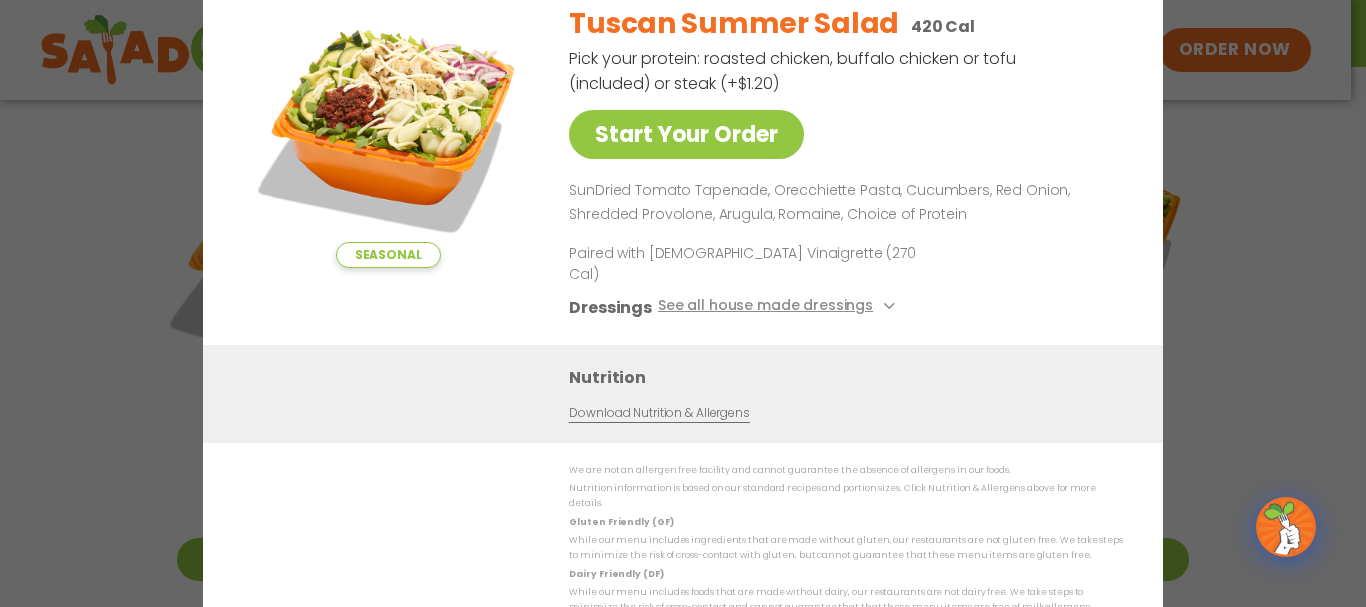 click on "Seasonal" at bounding box center [388, 255] 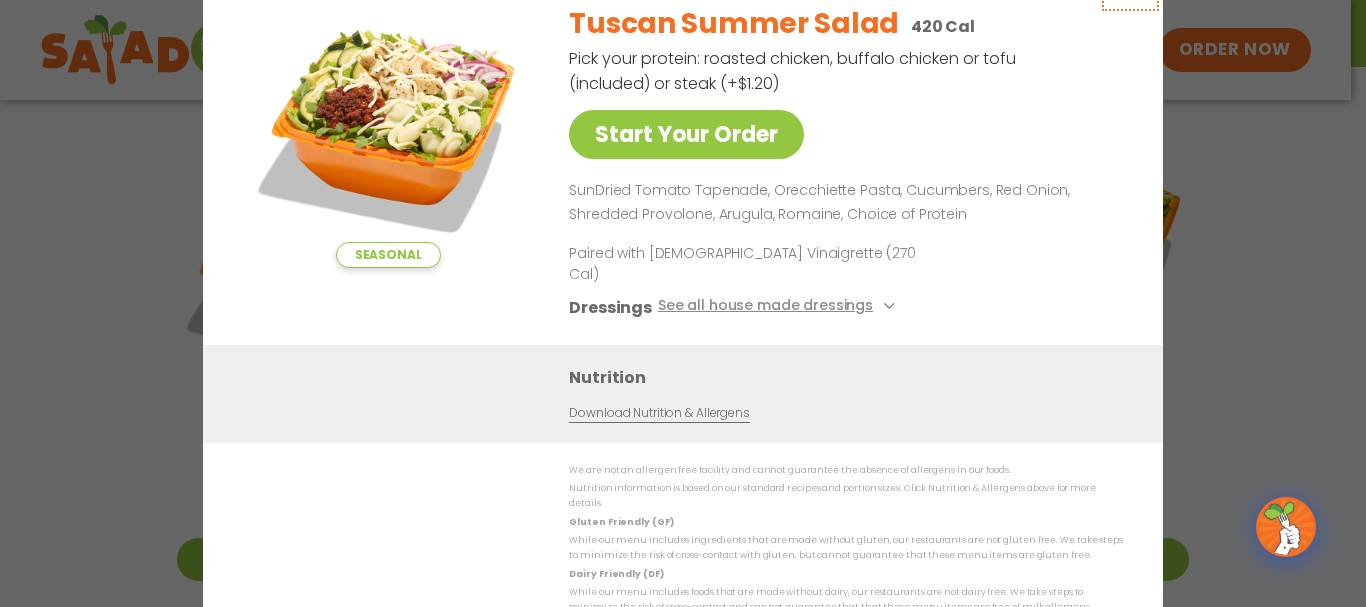 click at bounding box center (1130, -19) 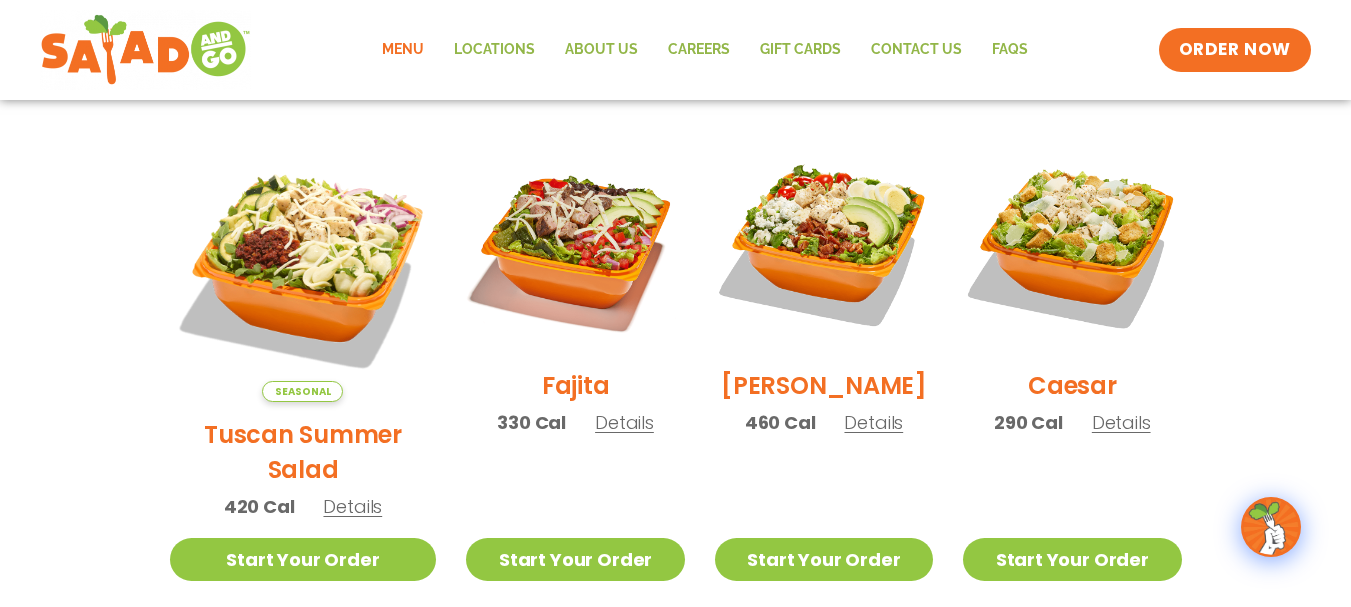 click on "Menu Locations About Us Careers GIFT CARDS Contact Us FAQs     Menu Menu Locations About Us Careers GIFT CARDS Contact Us FAQs       ORDER NOW" at bounding box center [675, 50] 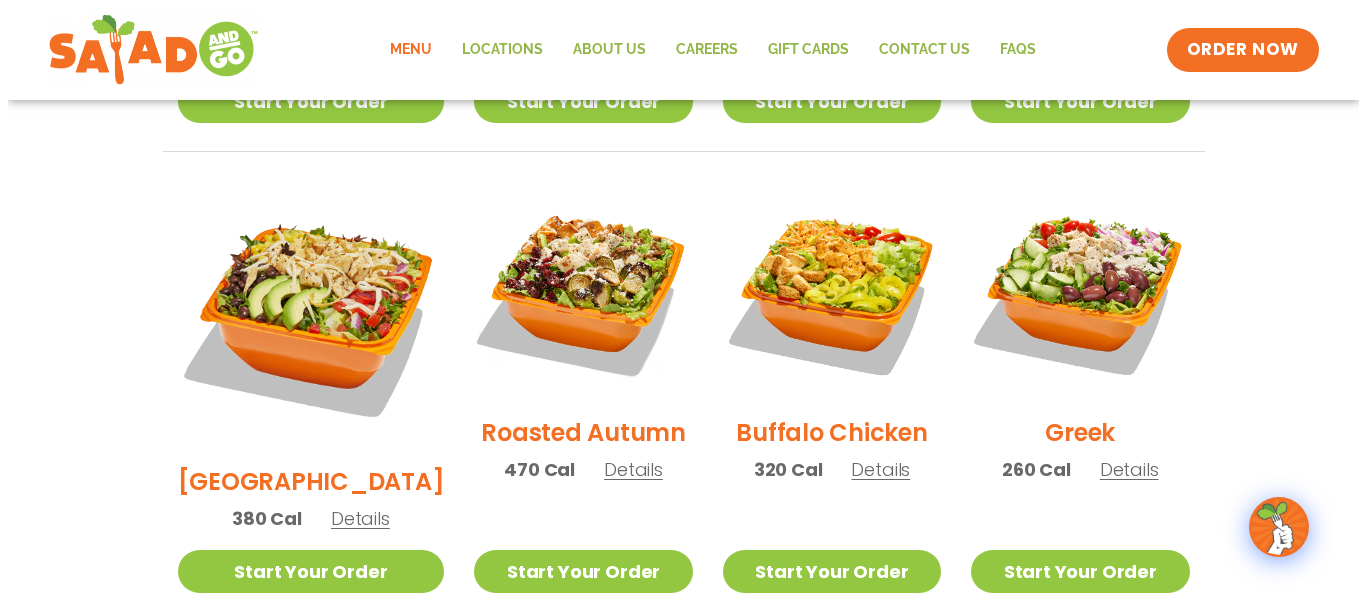 scroll, scrollTop: 988, scrollLeft: 0, axis: vertical 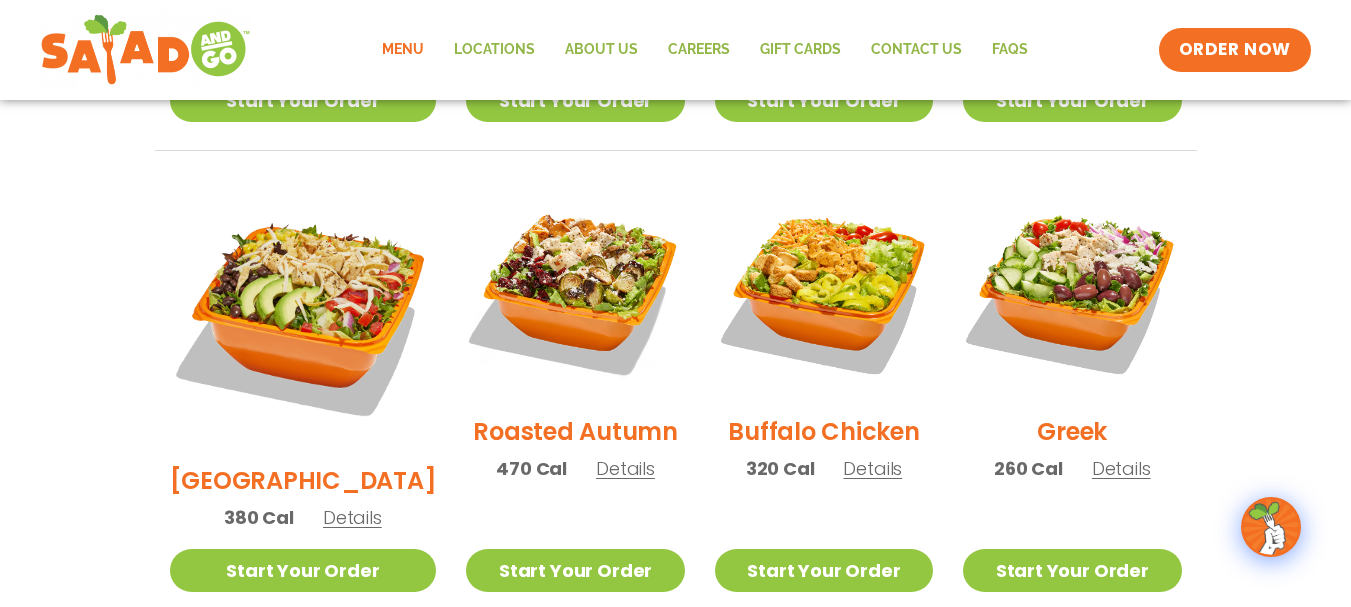 click on "Greek" at bounding box center [1072, 431] 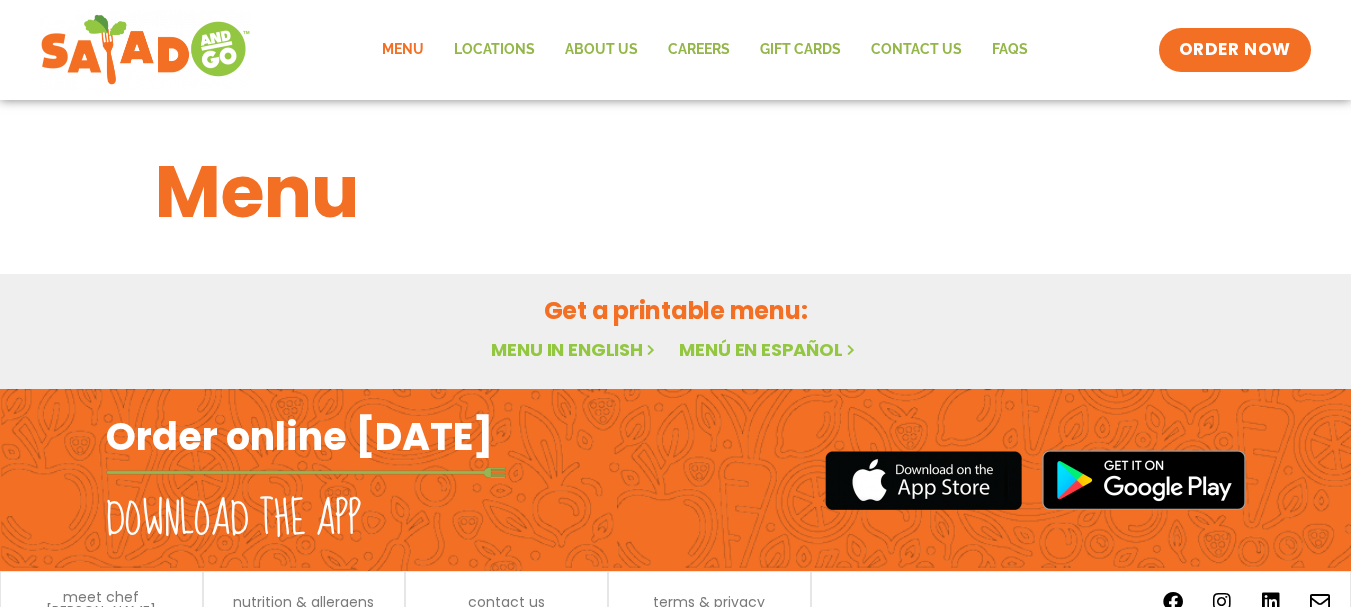 scroll, scrollTop: 0, scrollLeft: 0, axis: both 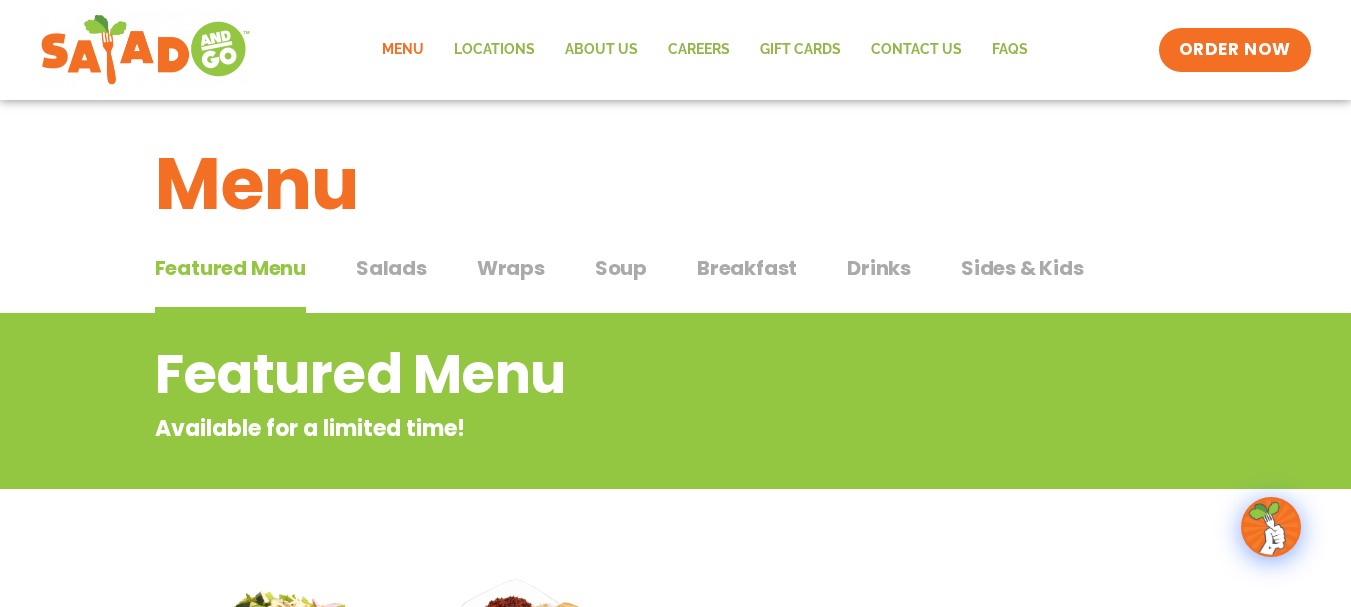 click on "Salads" at bounding box center [391, 268] 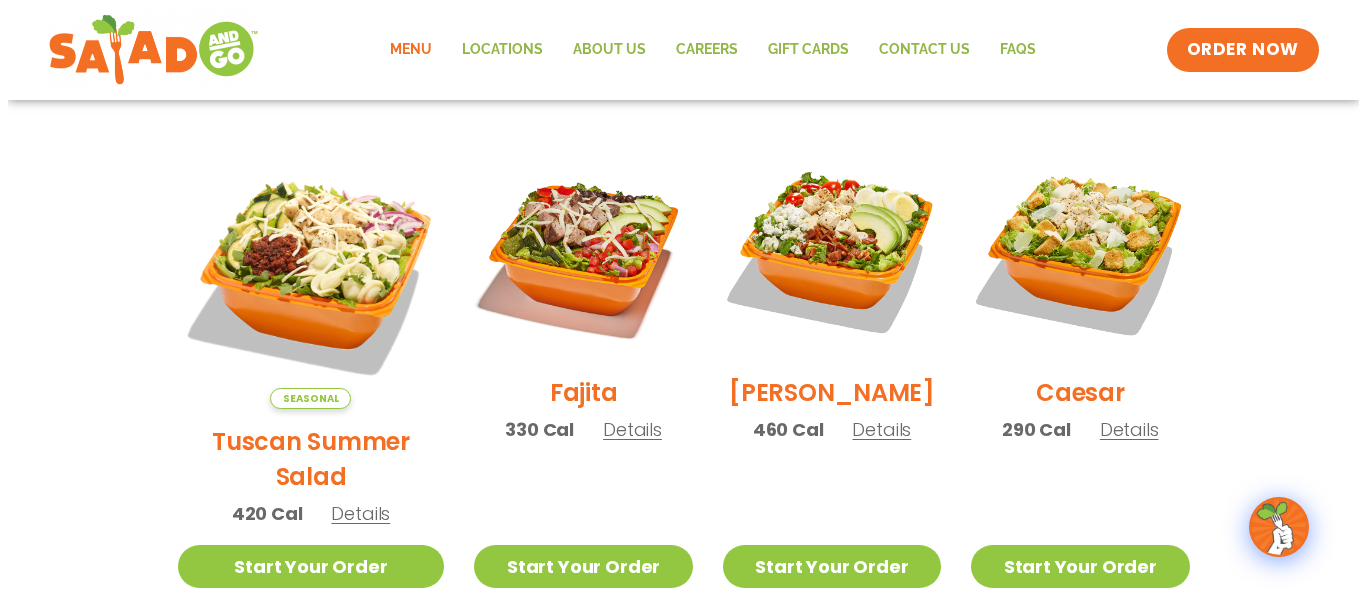 scroll, scrollTop: 523, scrollLeft: 0, axis: vertical 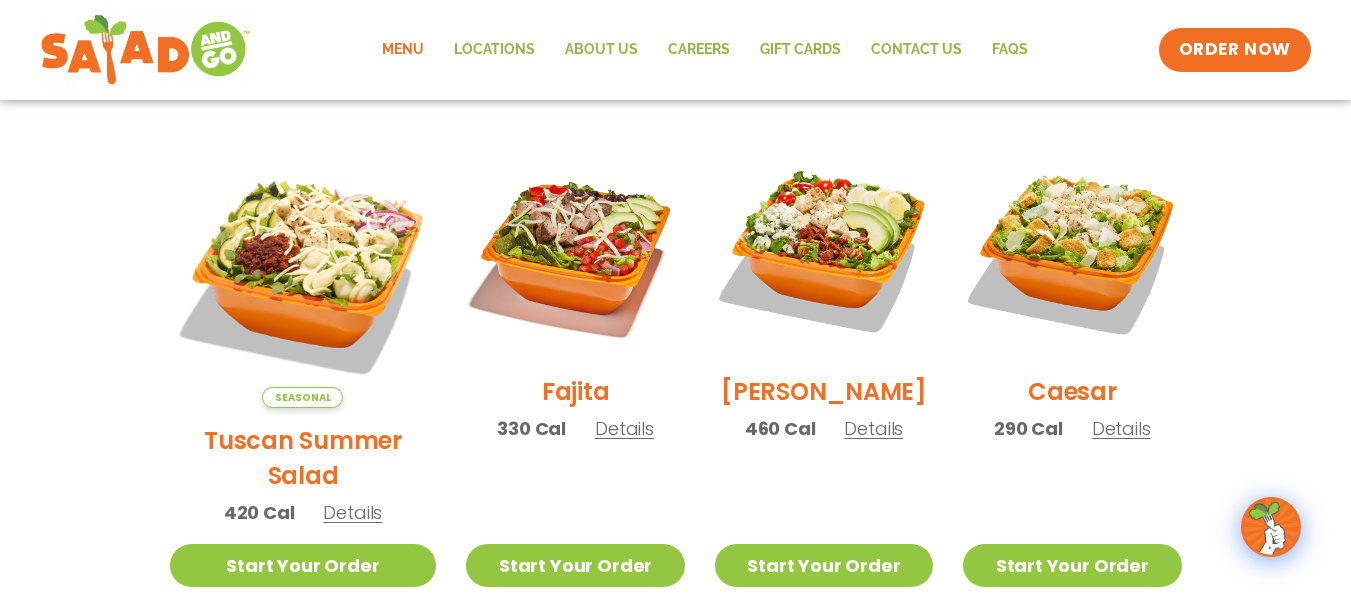 click on "[PERSON_NAME]" at bounding box center [824, 391] 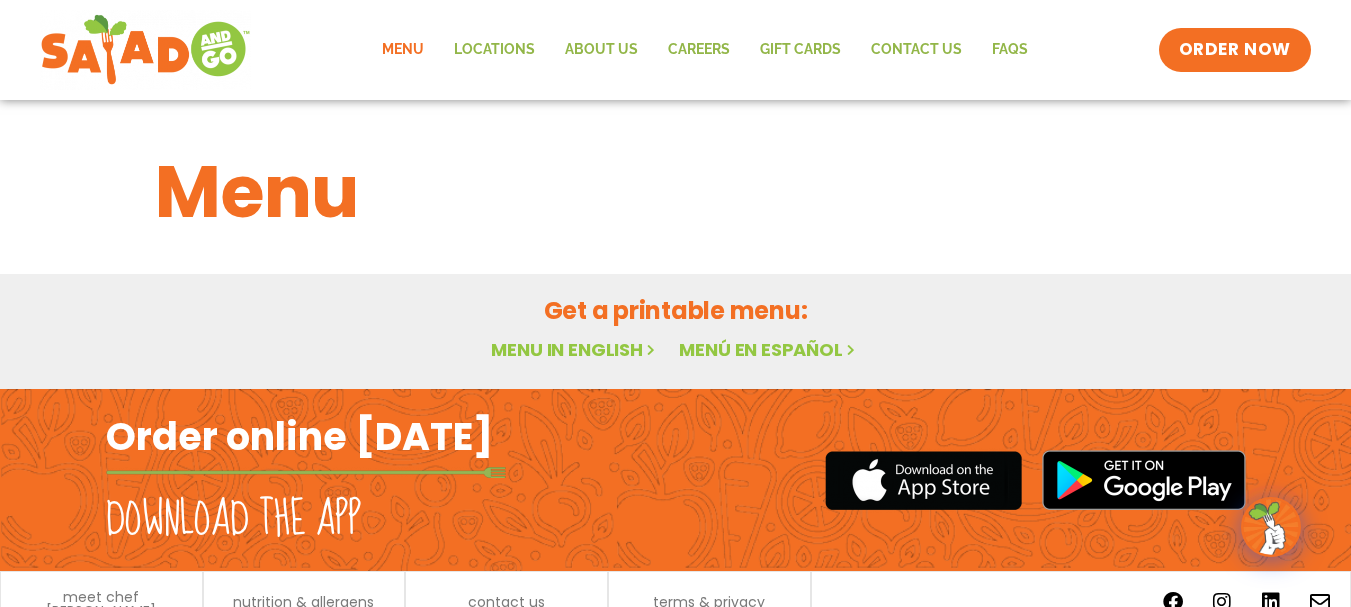 scroll, scrollTop: 0, scrollLeft: 0, axis: both 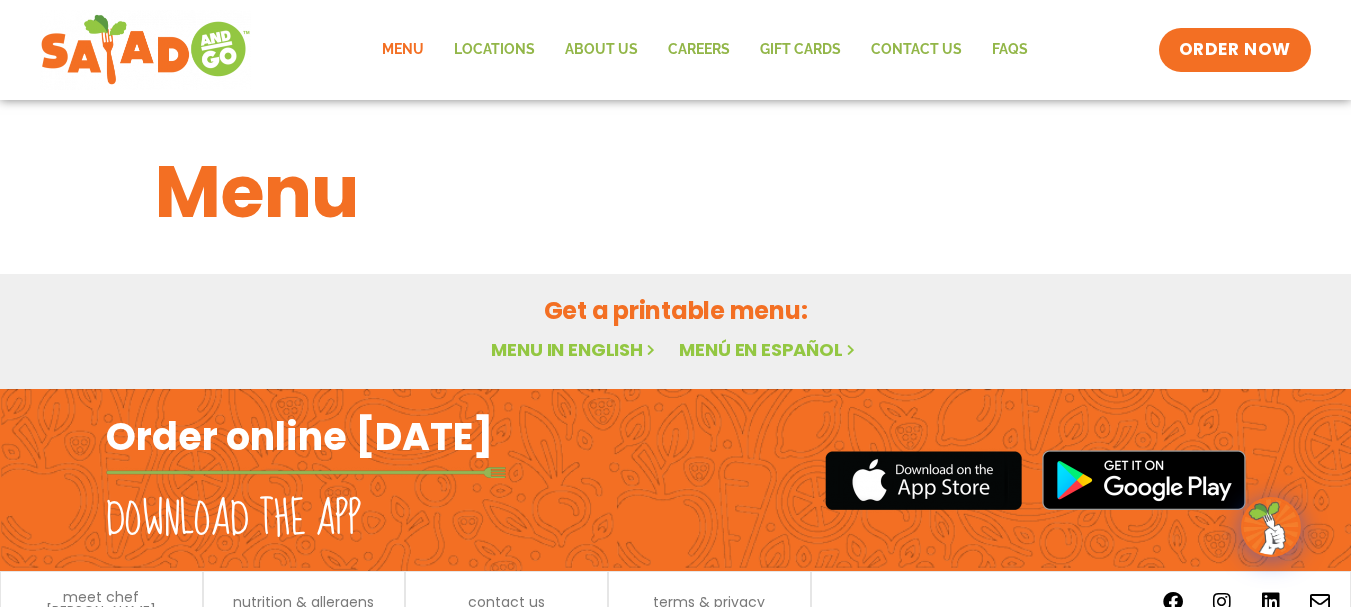 click on "Menu" 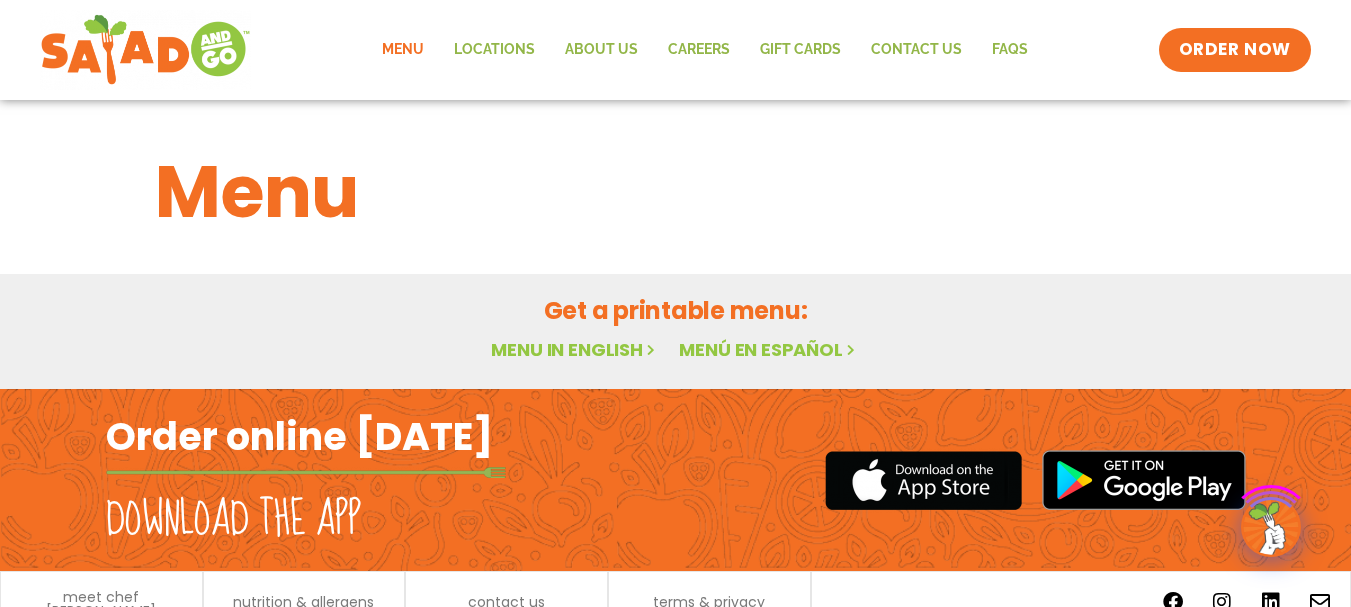 scroll, scrollTop: 38, scrollLeft: 0, axis: vertical 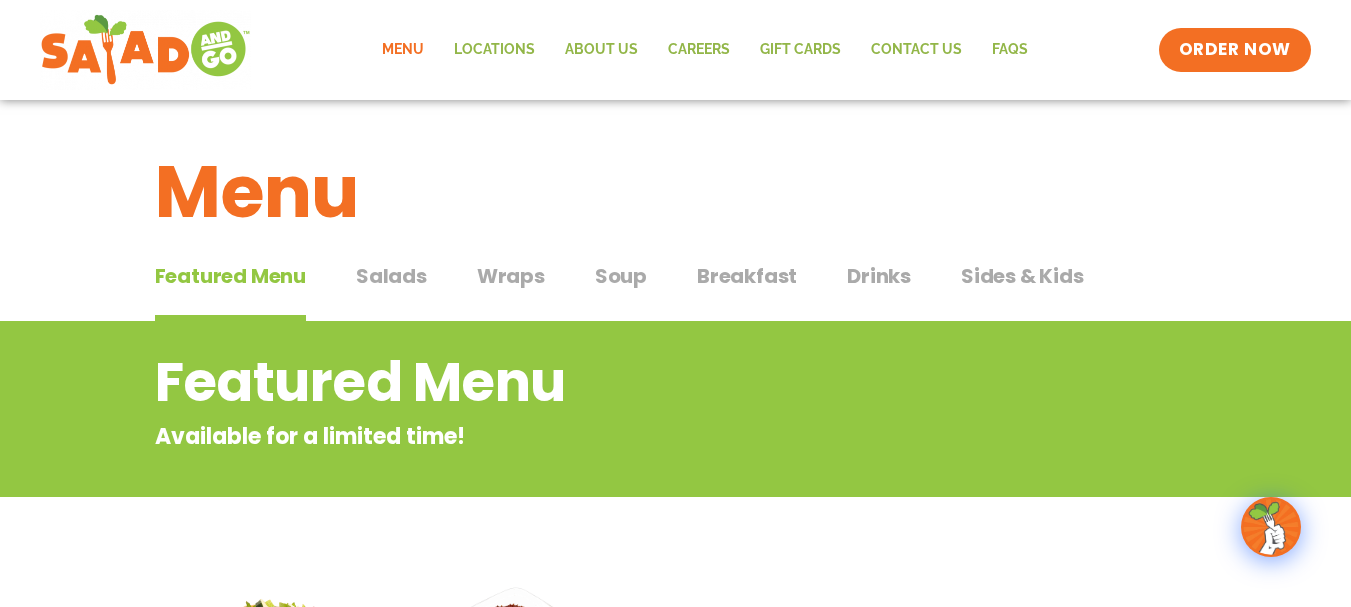 click on "Salads" at bounding box center [391, 276] 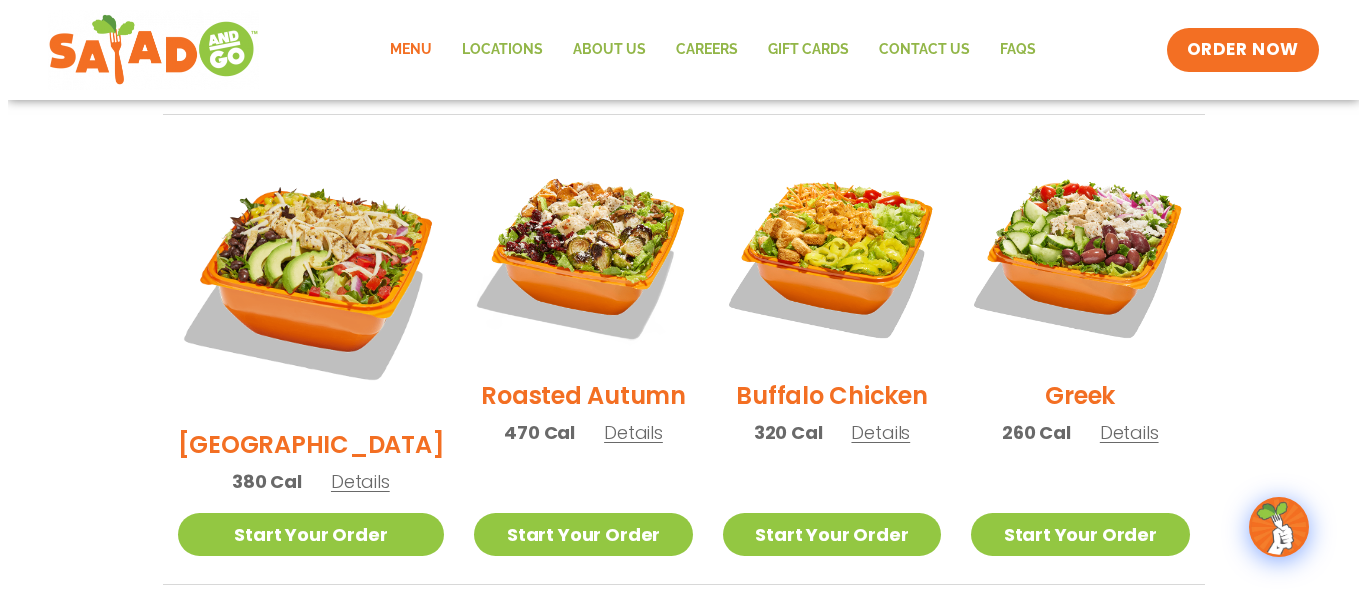 scroll, scrollTop: 1025, scrollLeft: 0, axis: vertical 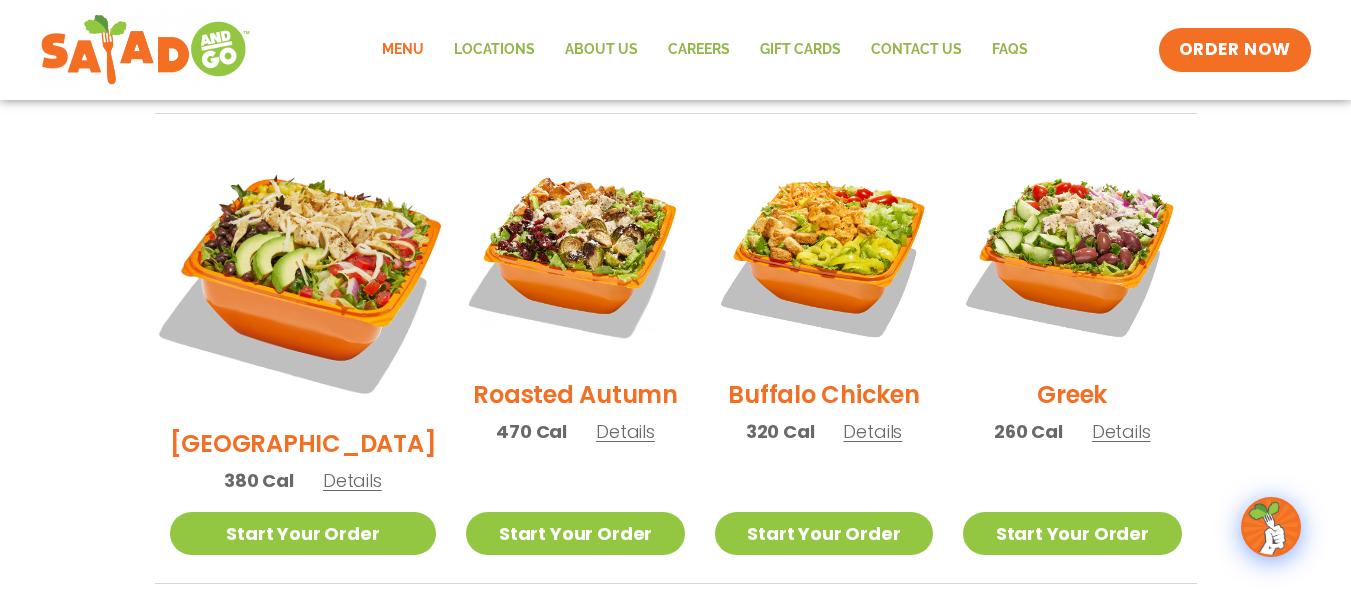 click at bounding box center [302, 277] 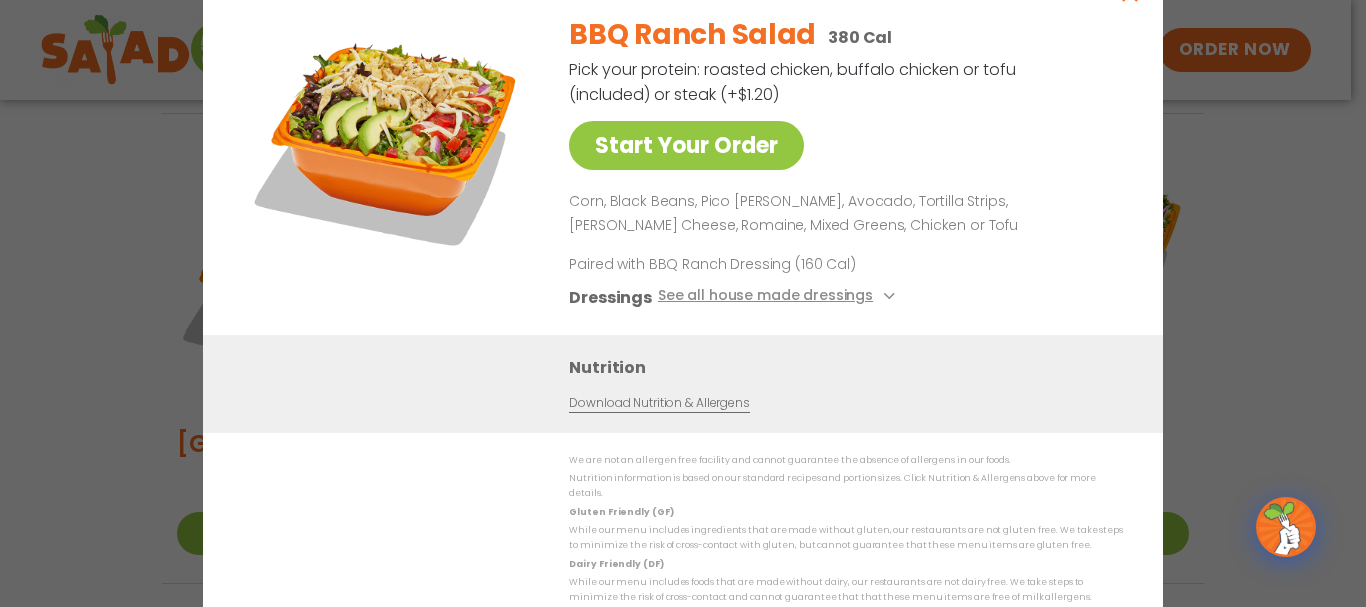 click on "Start Your Order" at bounding box center (388, 167) 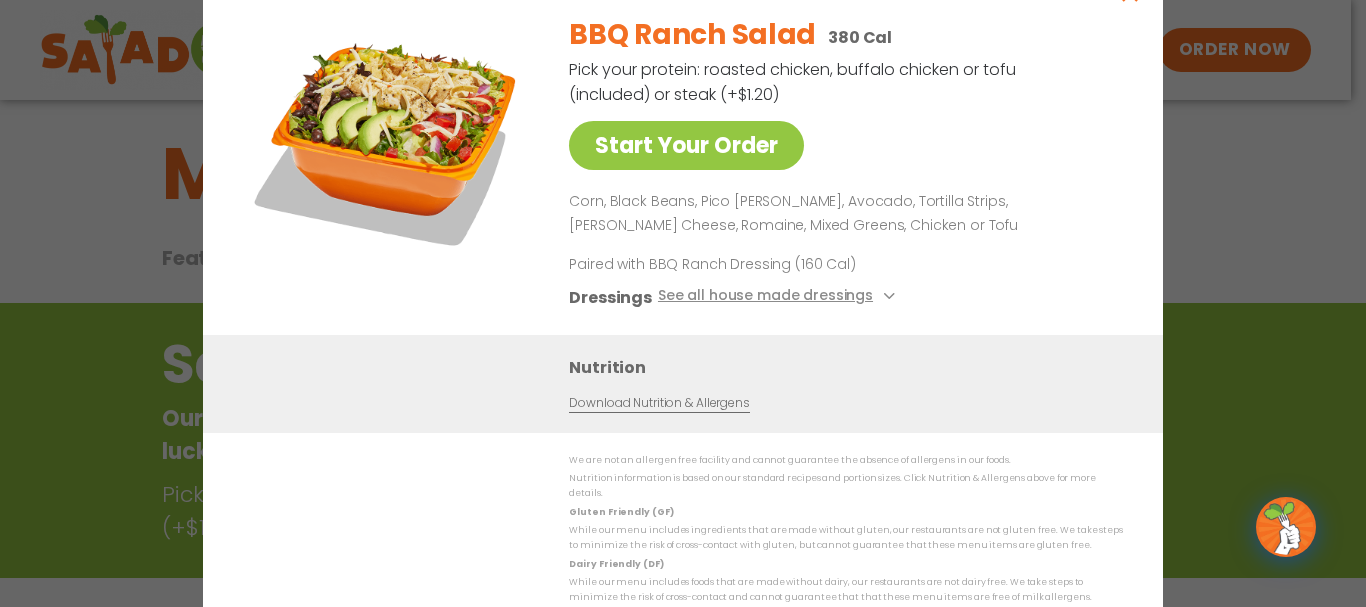 scroll, scrollTop: 0, scrollLeft: 0, axis: both 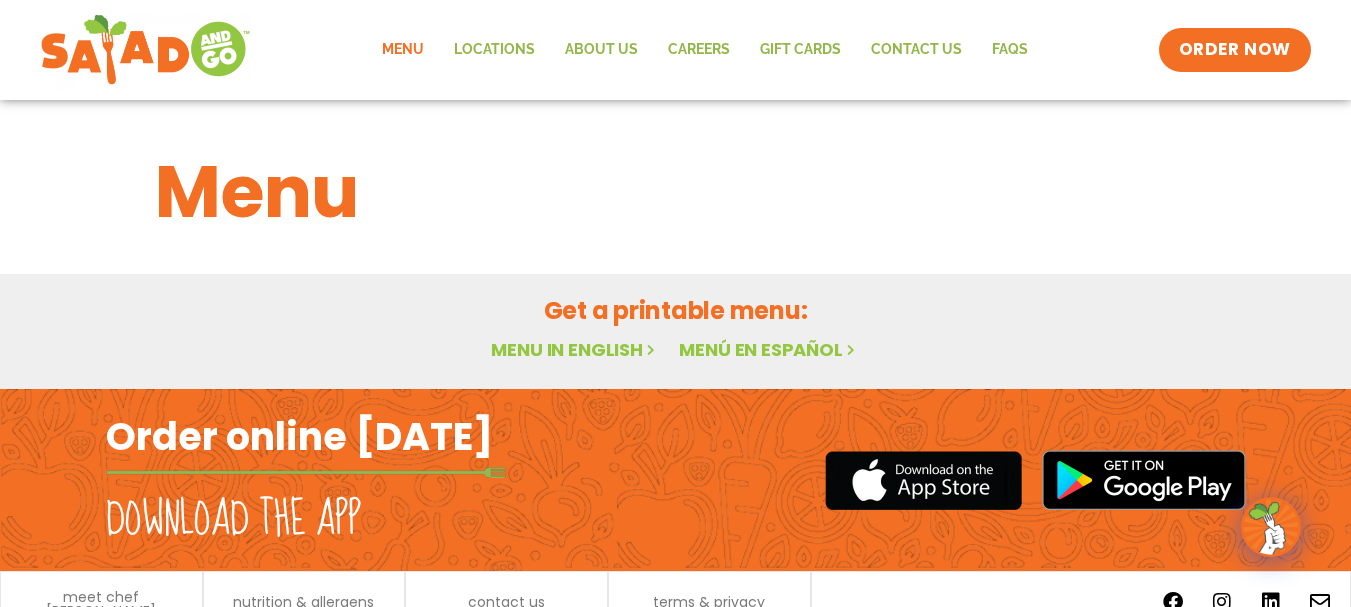 click on "Menu" at bounding box center [676, 192] 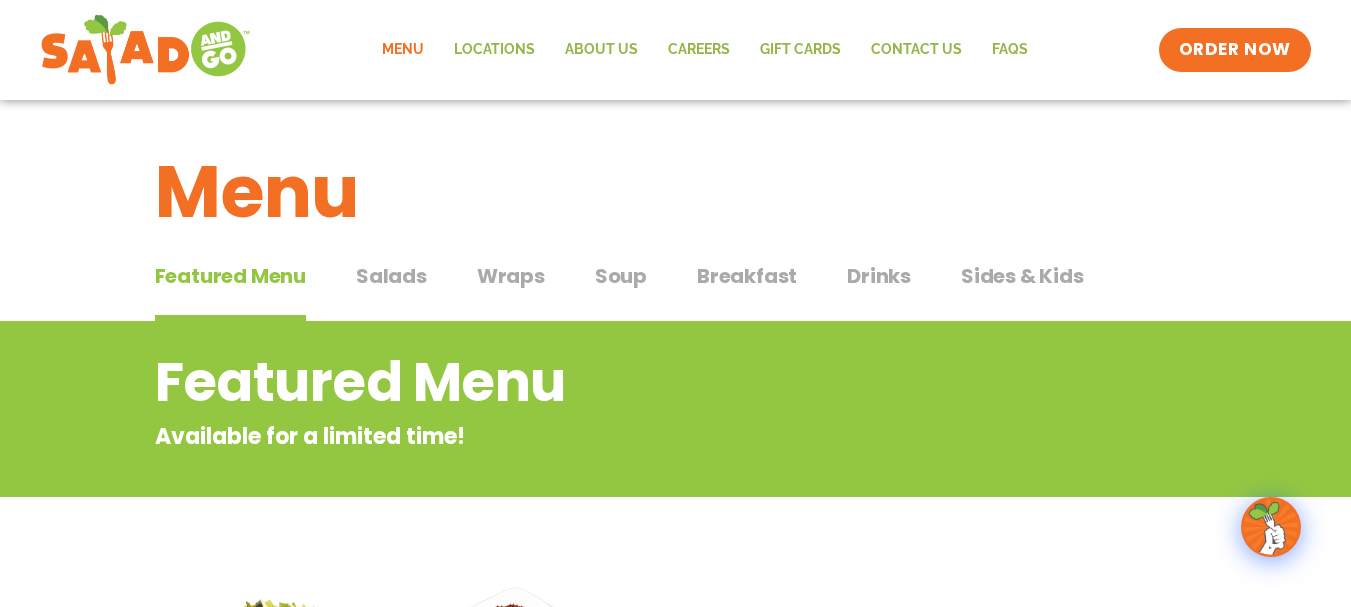 click on "Salads" at bounding box center (391, 276) 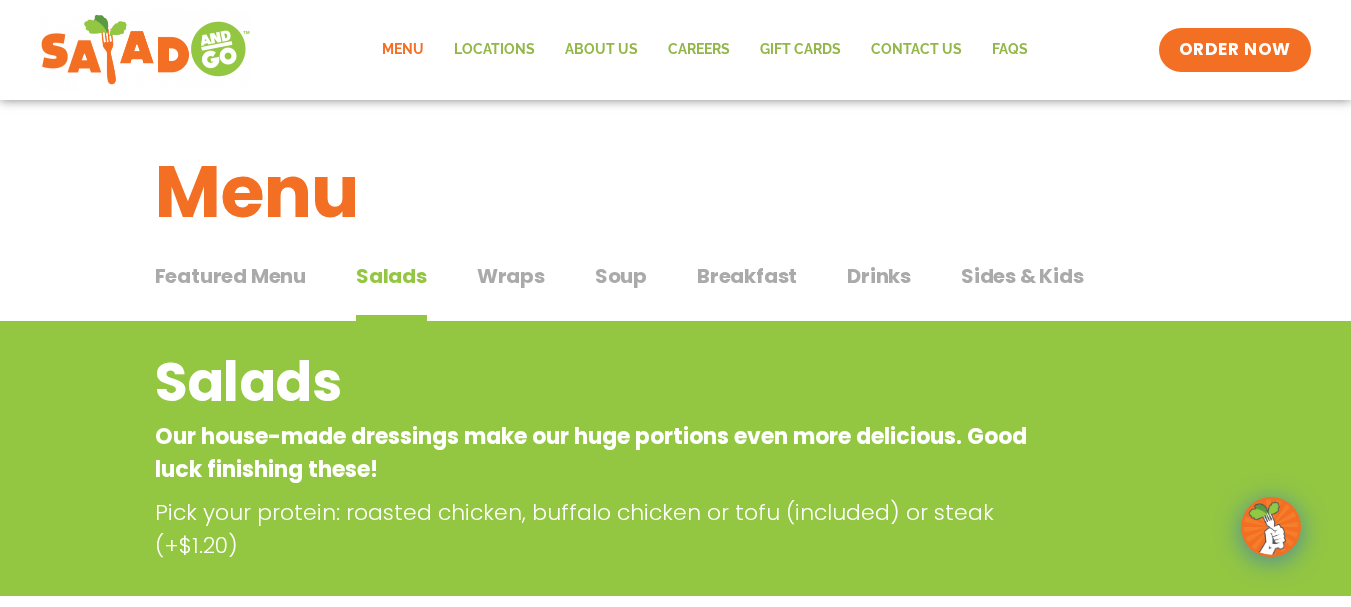 click on "Salads" at bounding box center [391, 276] 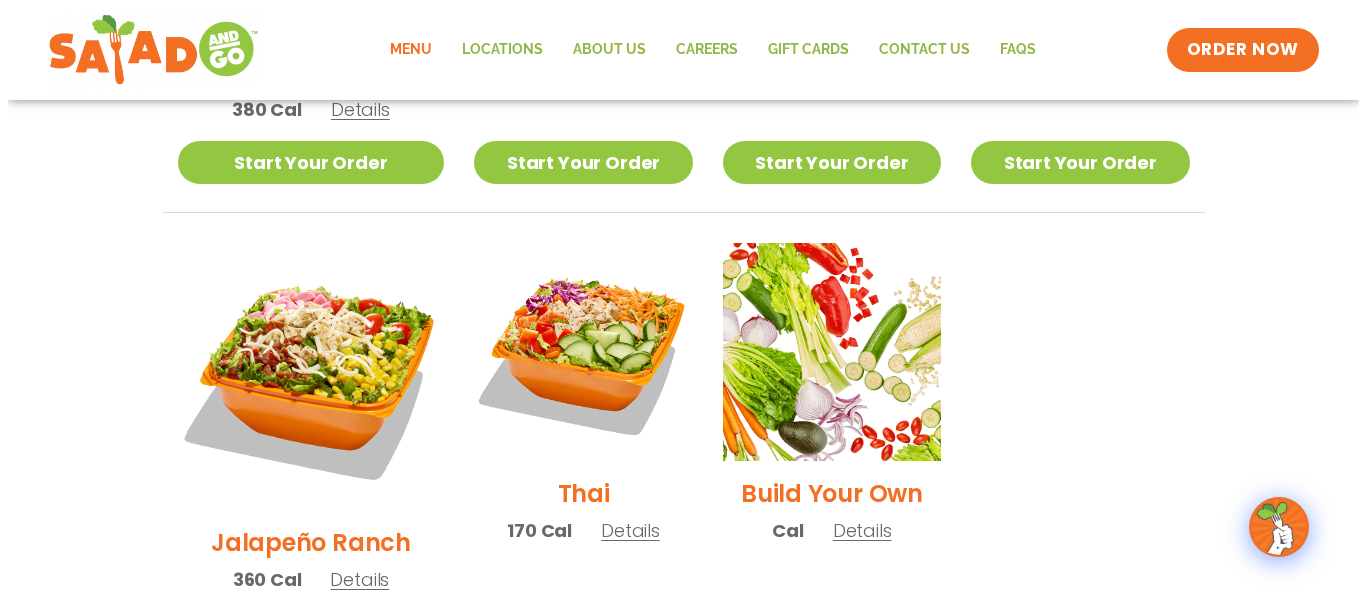 scroll, scrollTop: 1413, scrollLeft: 0, axis: vertical 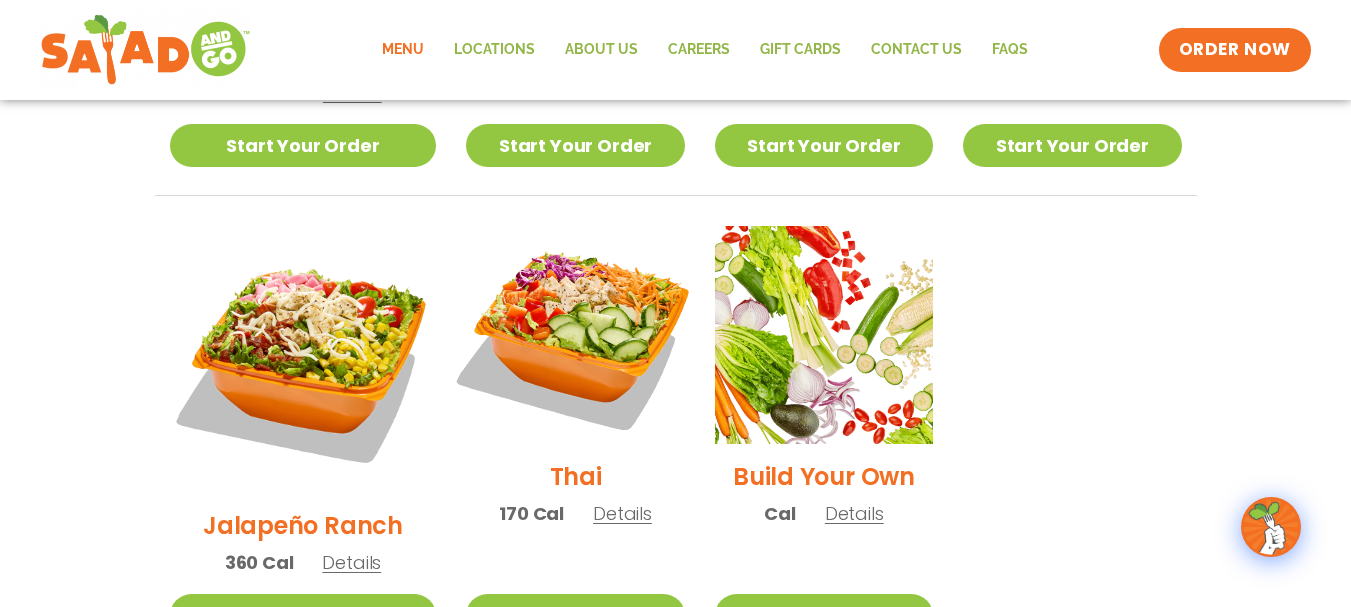 click at bounding box center (575, 335) 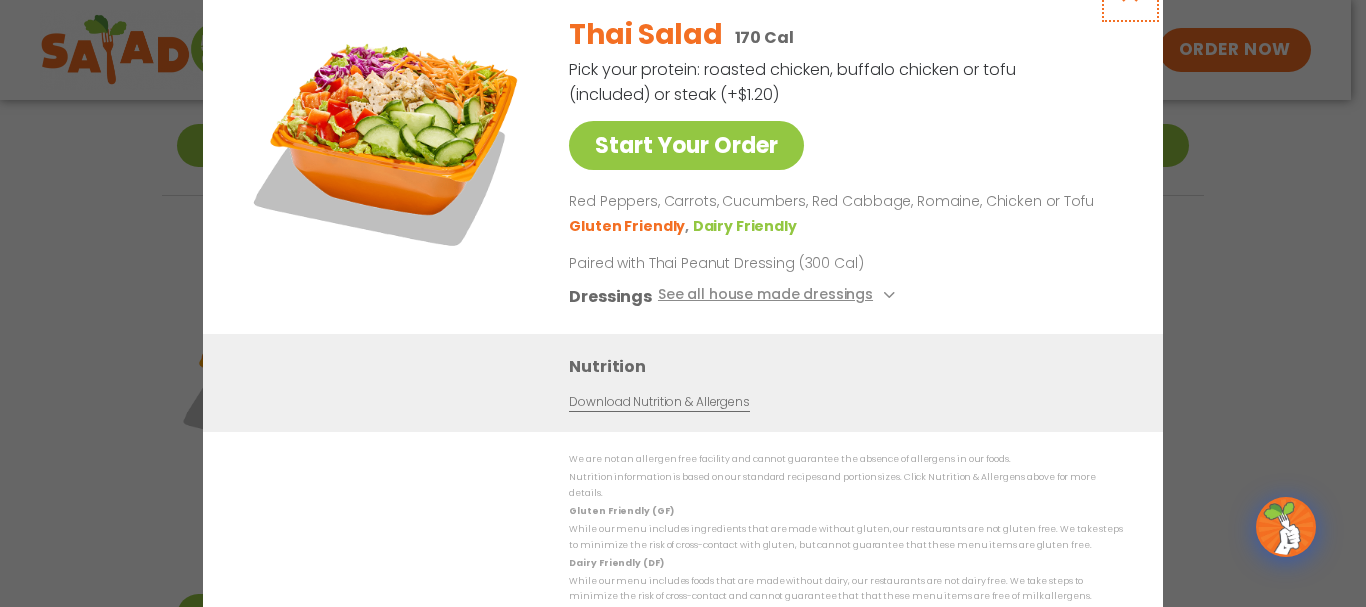 click at bounding box center [1130, -8] 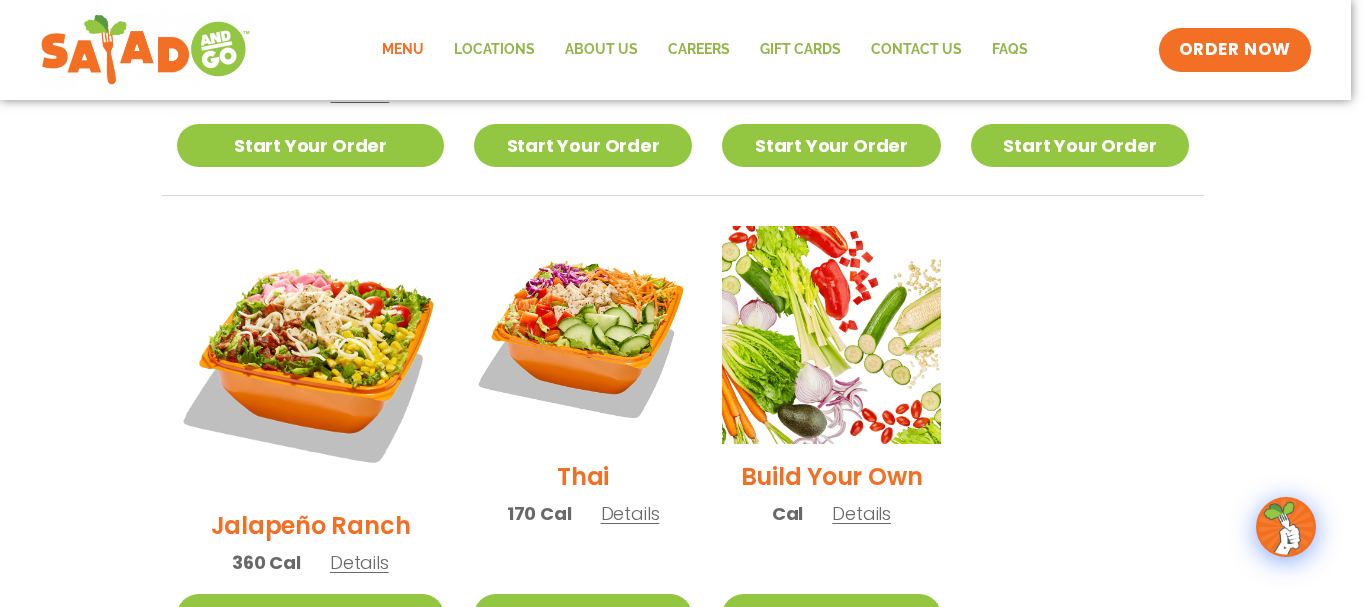 scroll, scrollTop: 1363, scrollLeft: 0, axis: vertical 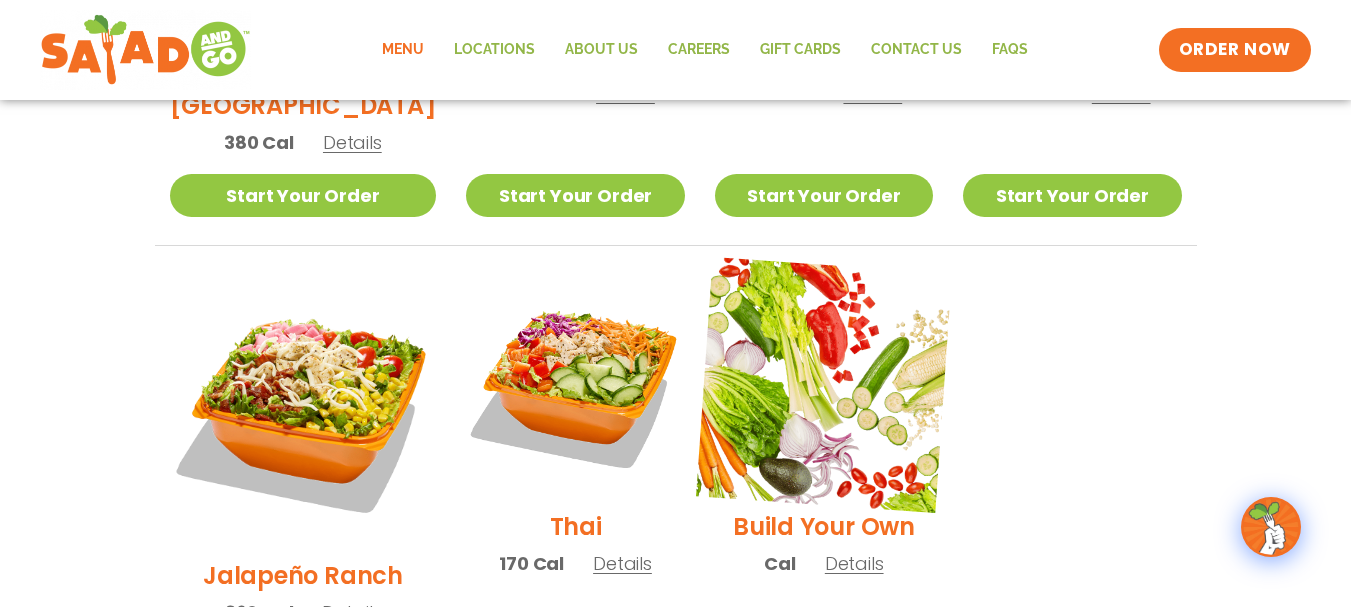 click at bounding box center [824, 385] 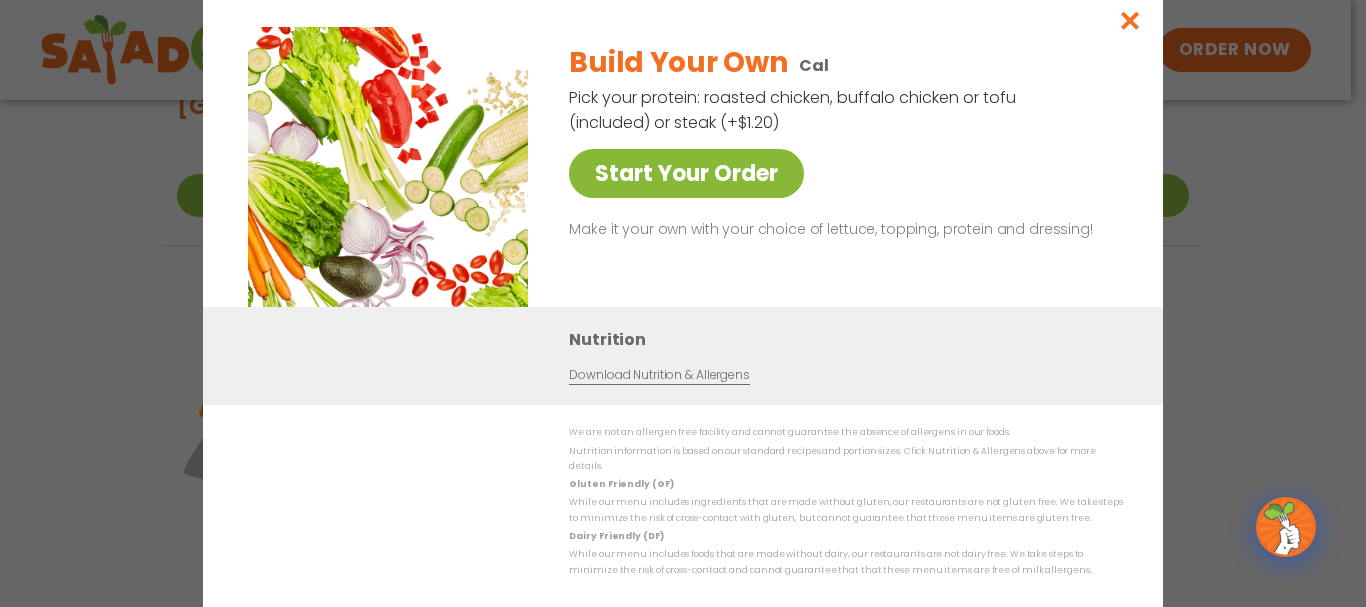 click on "Start Your Order" at bounding box center (686, 173) 